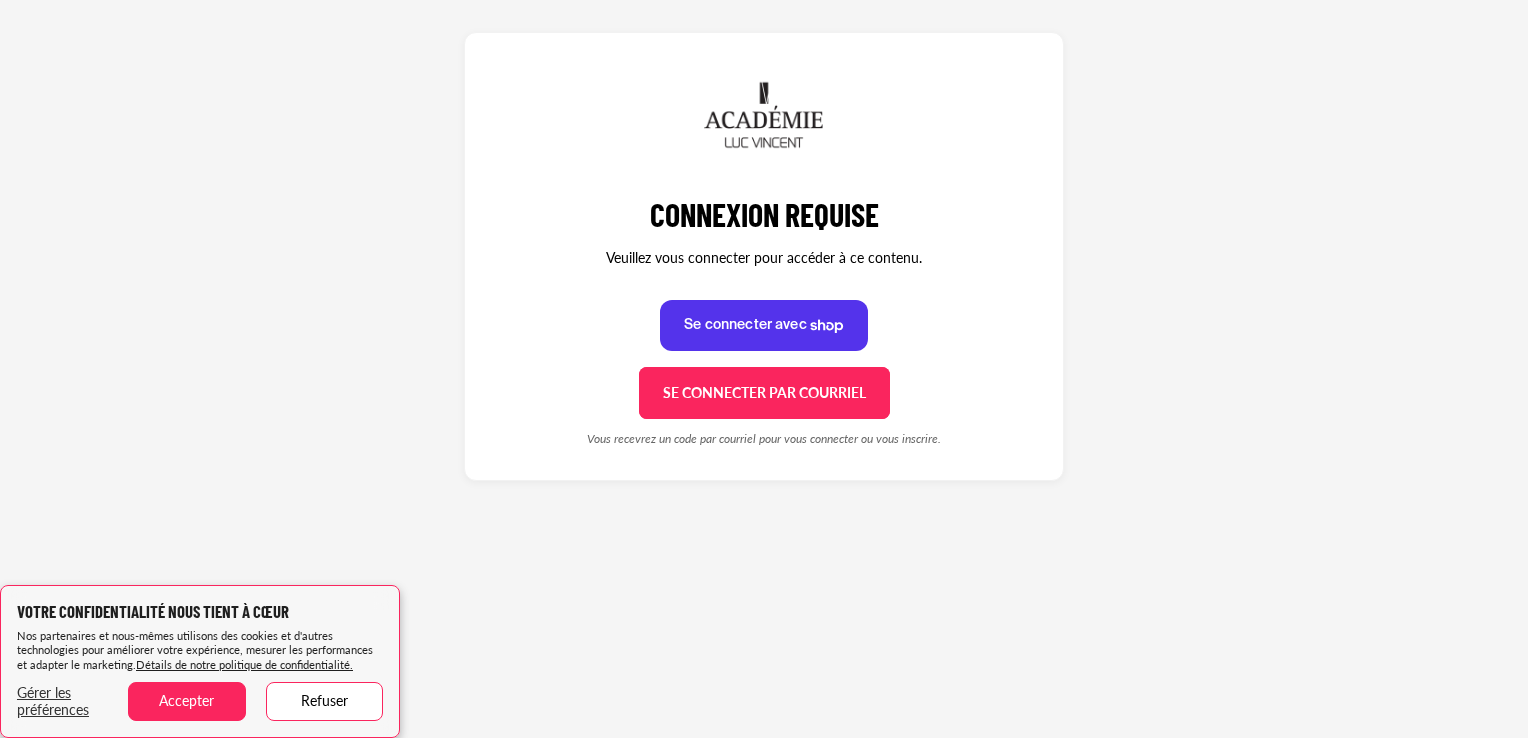 scroll, scrollTop: 0, scrollLeft: 0, axis: both 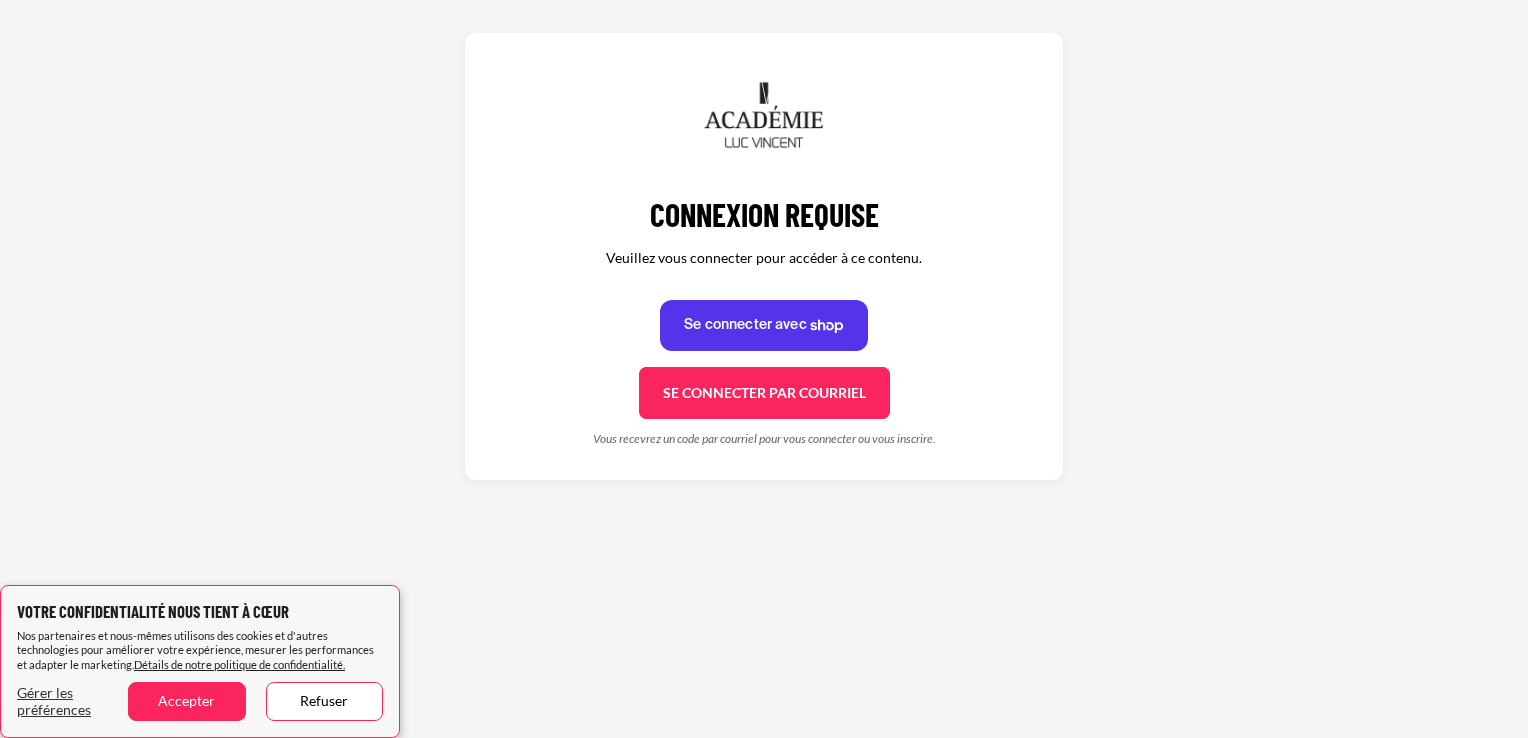 click on "Se connecter par courriel
Se connecter" at bounding box center [764, 393] 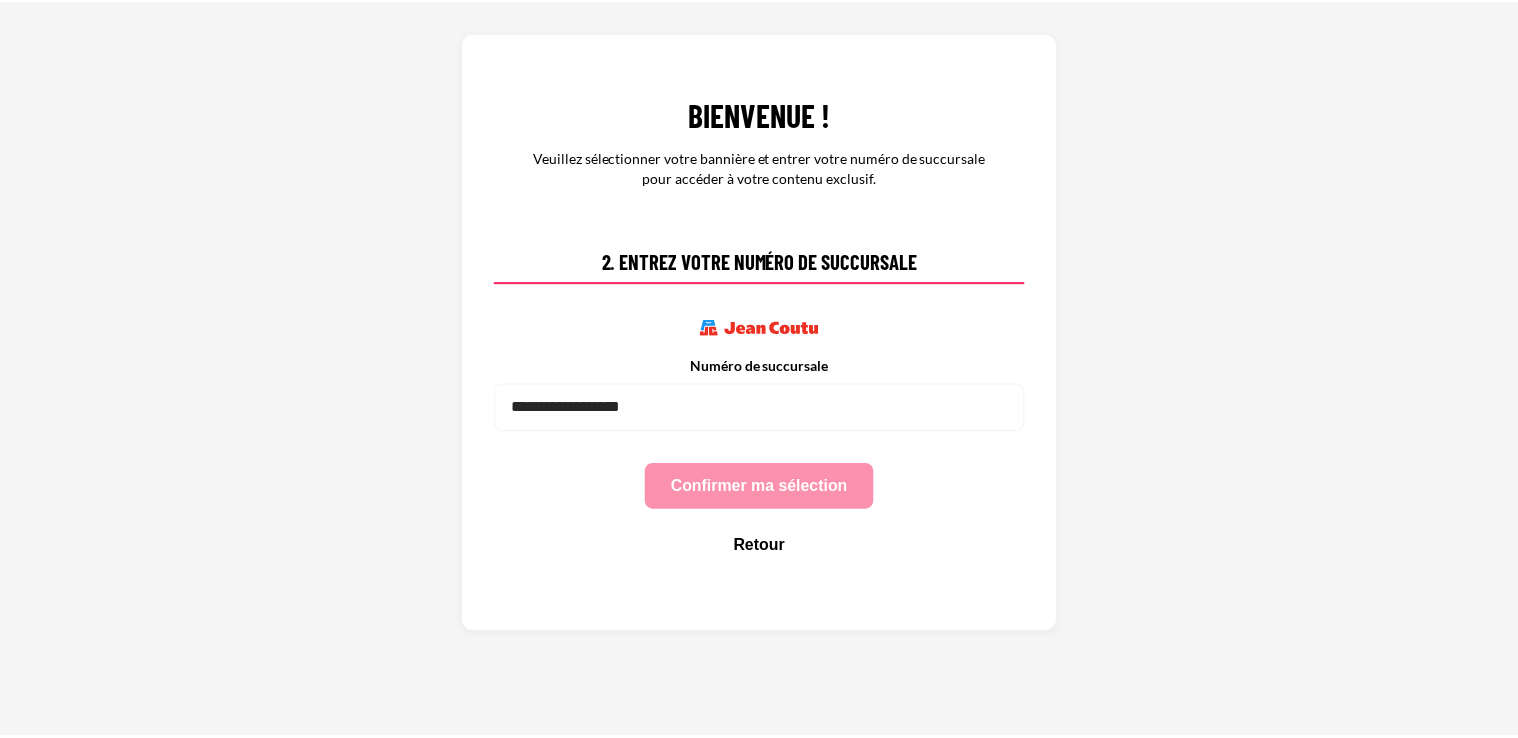 scroll, scrollTop: 0, scrollLeft: 0, axis: both 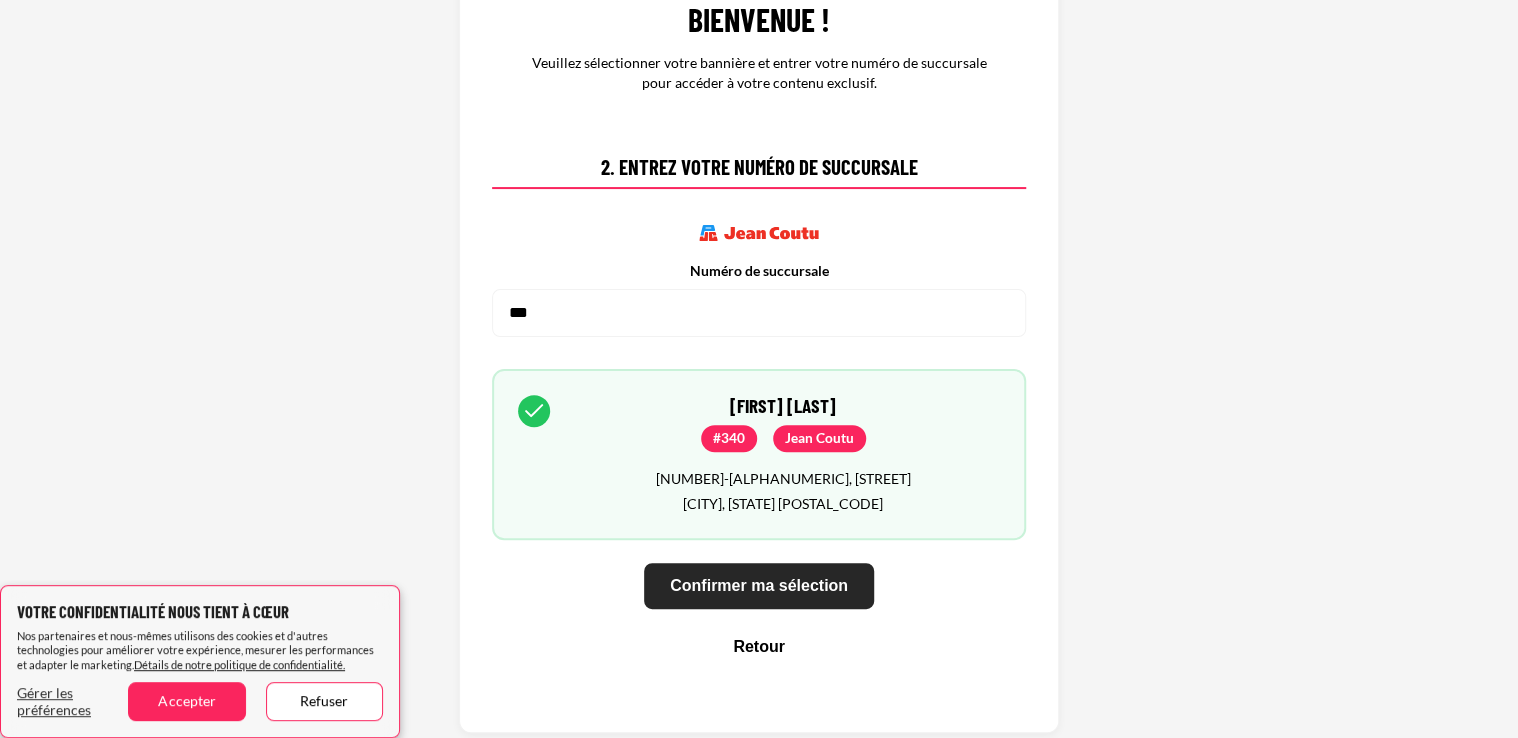 type on "***" 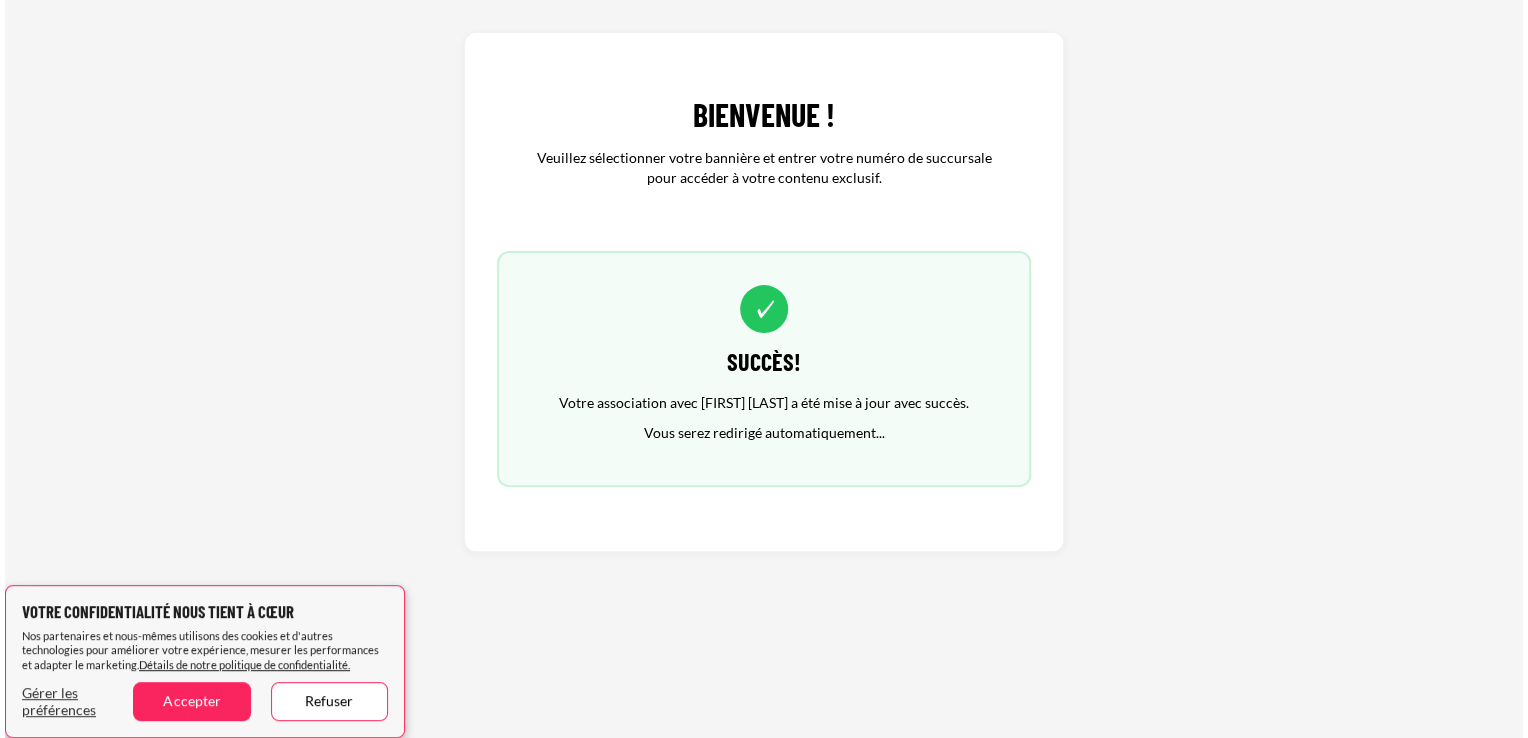 scroll, scrollTop: 0, scrollLeft: 0, axis: both 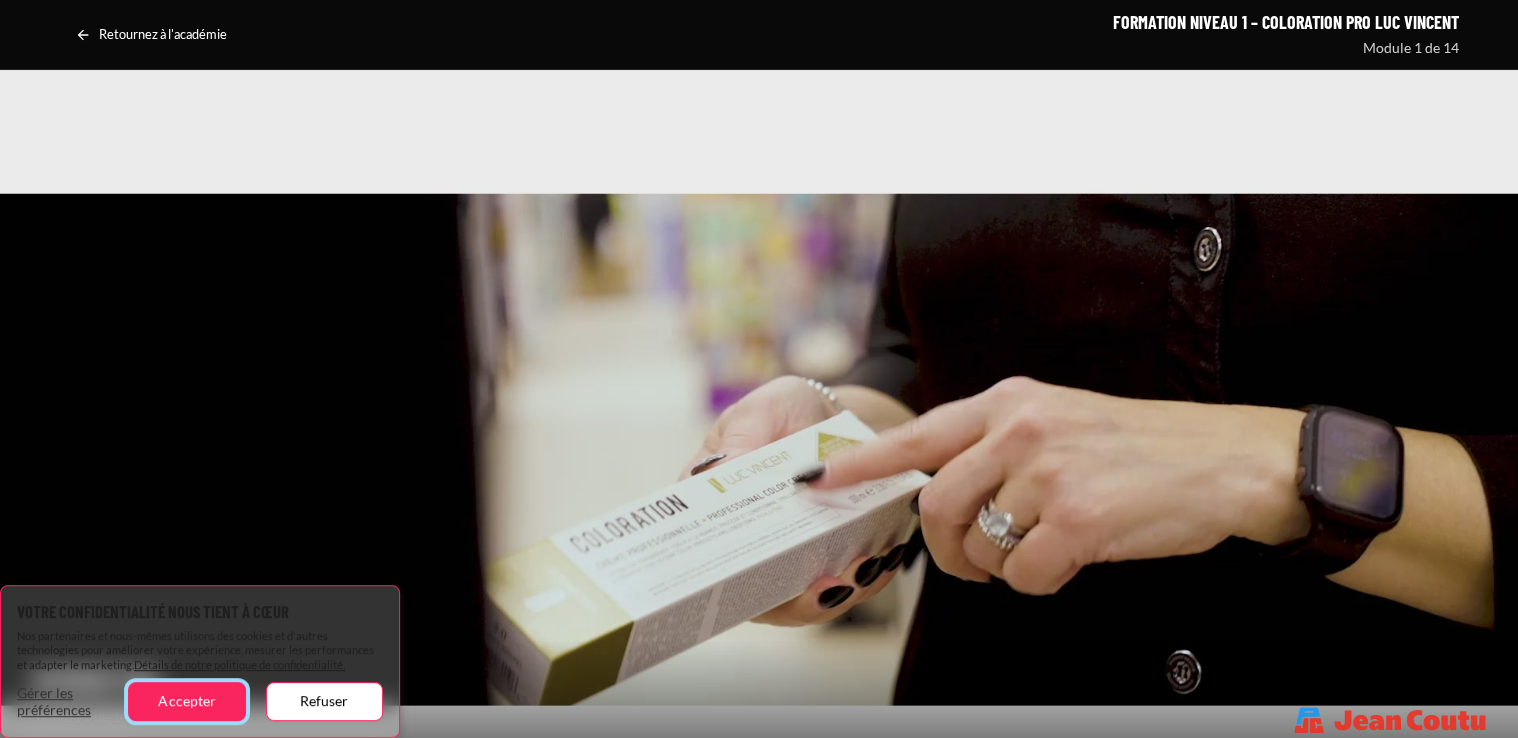 click on "Accepter" at bounding box center [186, 701] 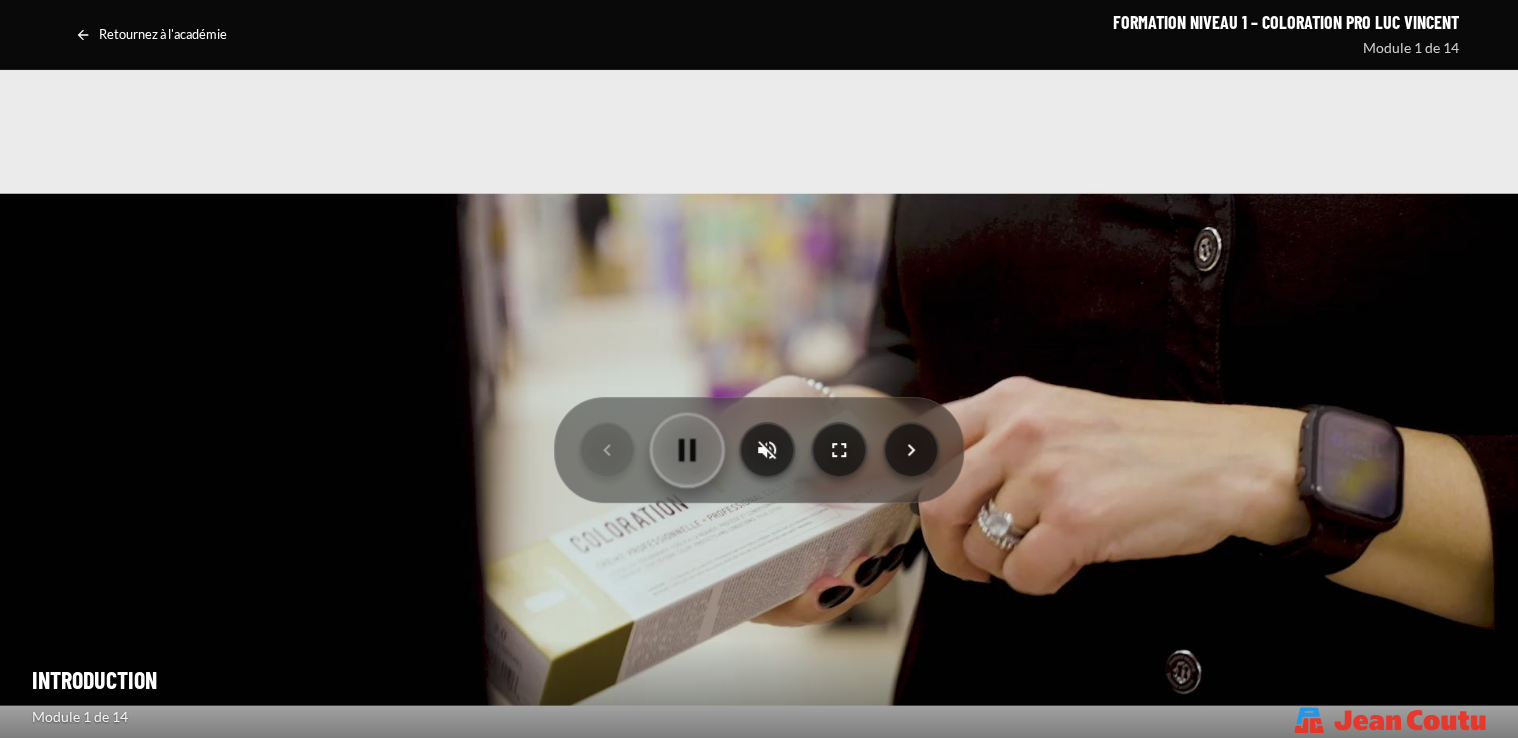 click 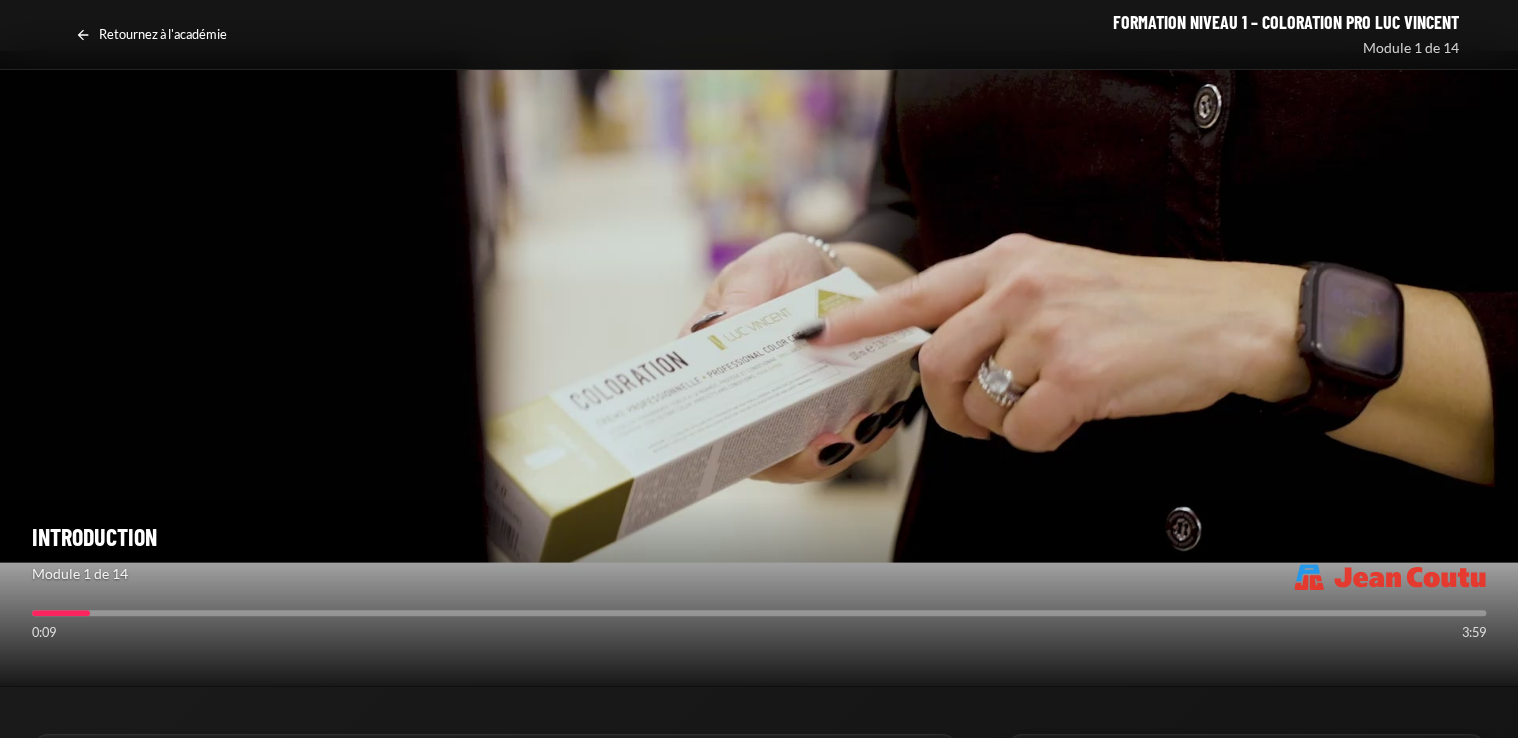 scroll, scrollTop: 0, scrollLeft: 0, axis: both 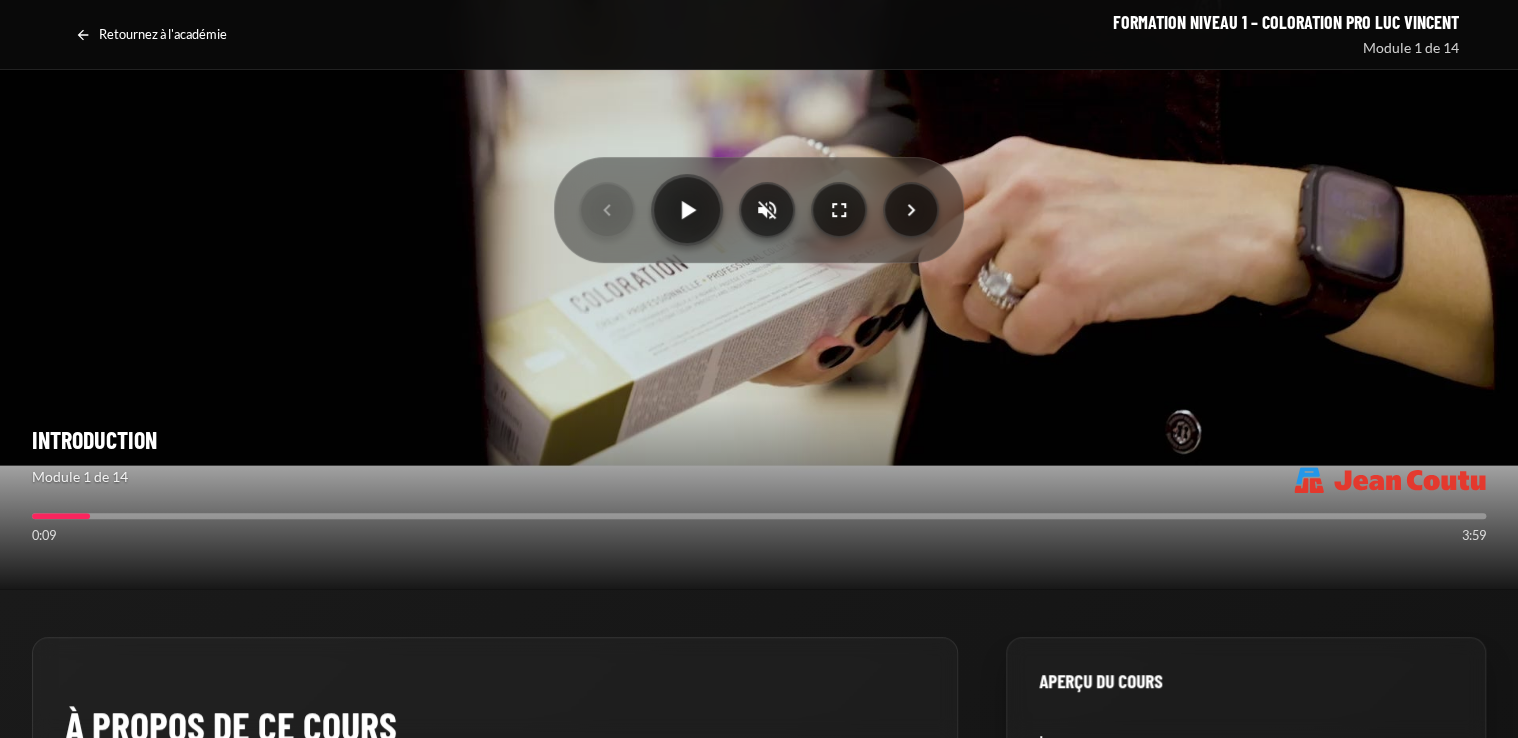 type 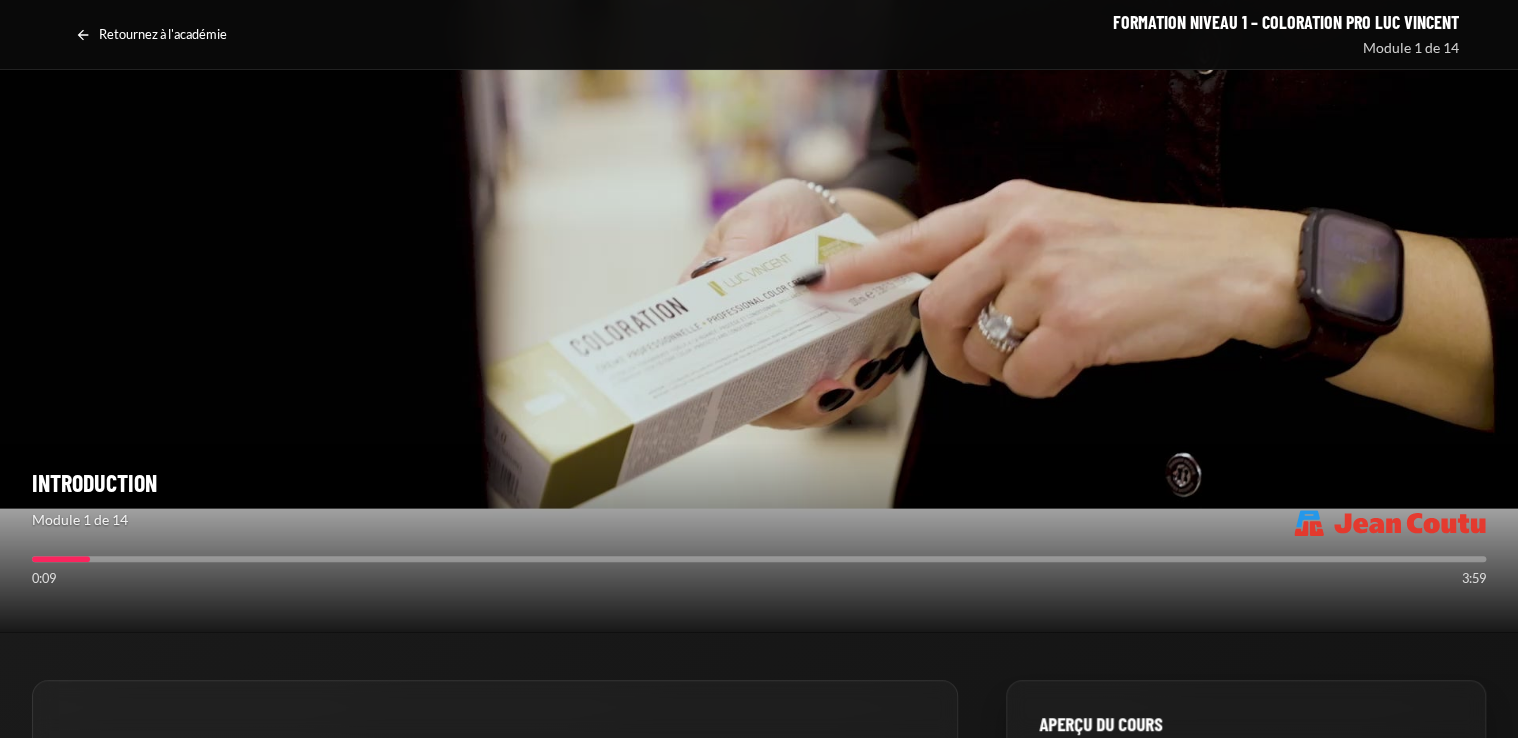 scroll, scrollTop: 0, scrollLeft: 0, axis: both 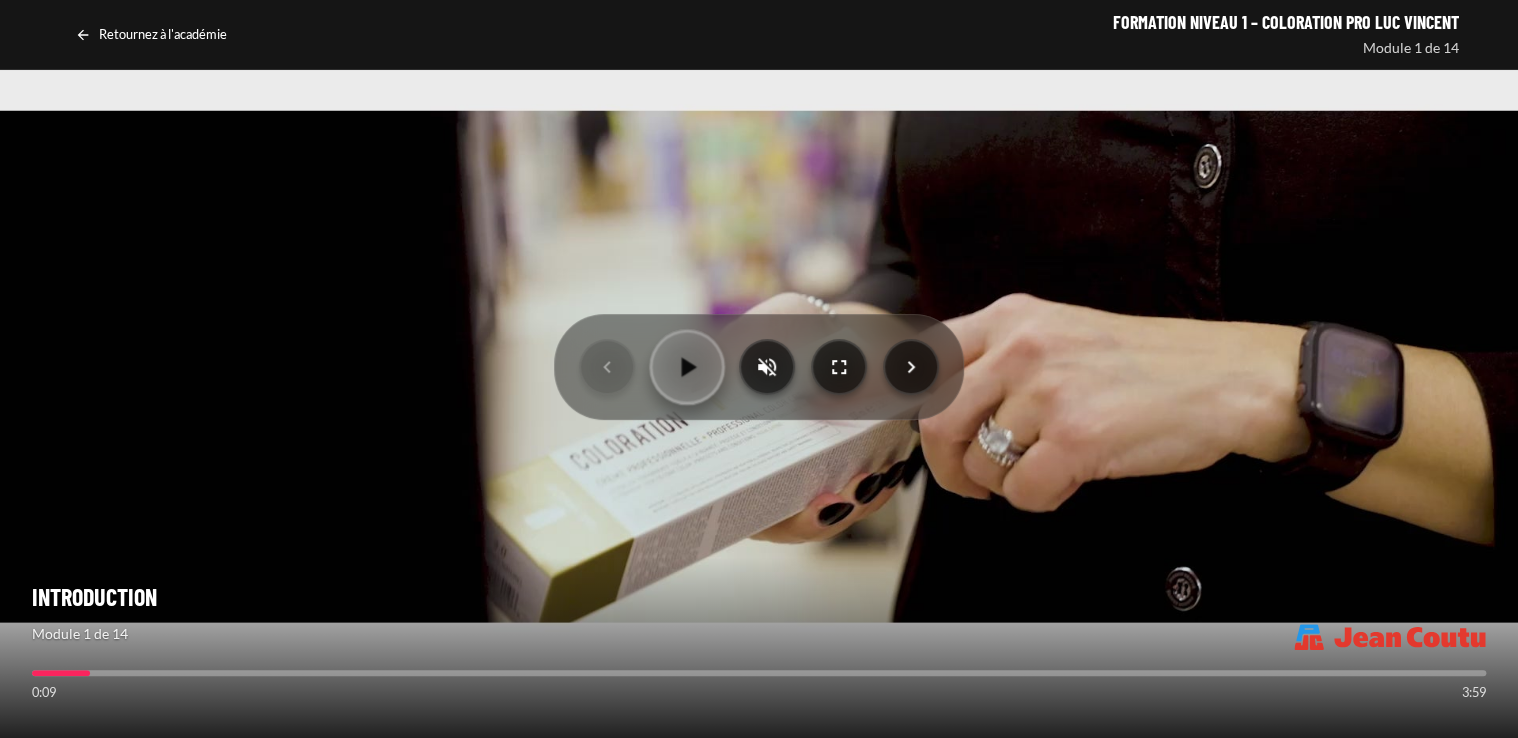 click 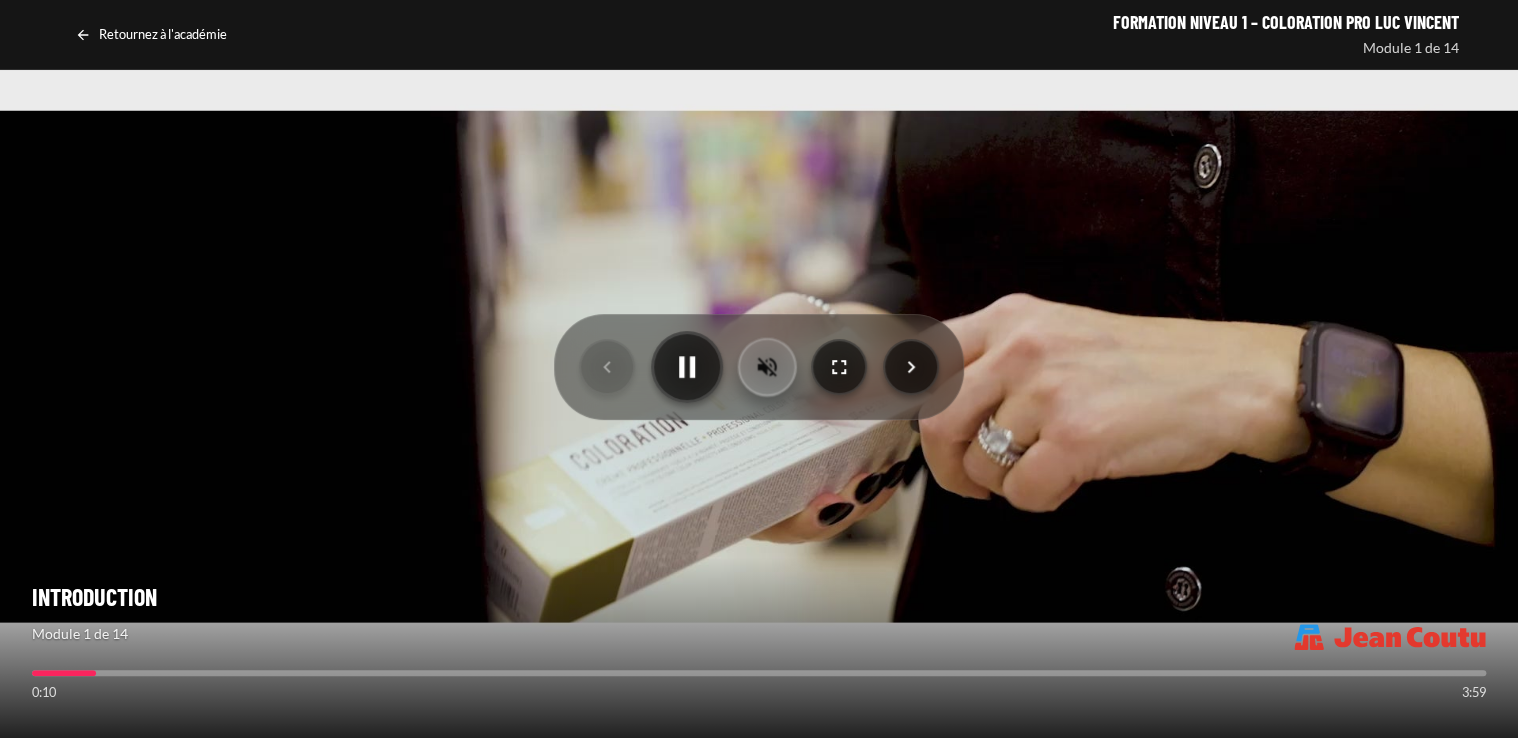 click at bounding box center [767, 366] 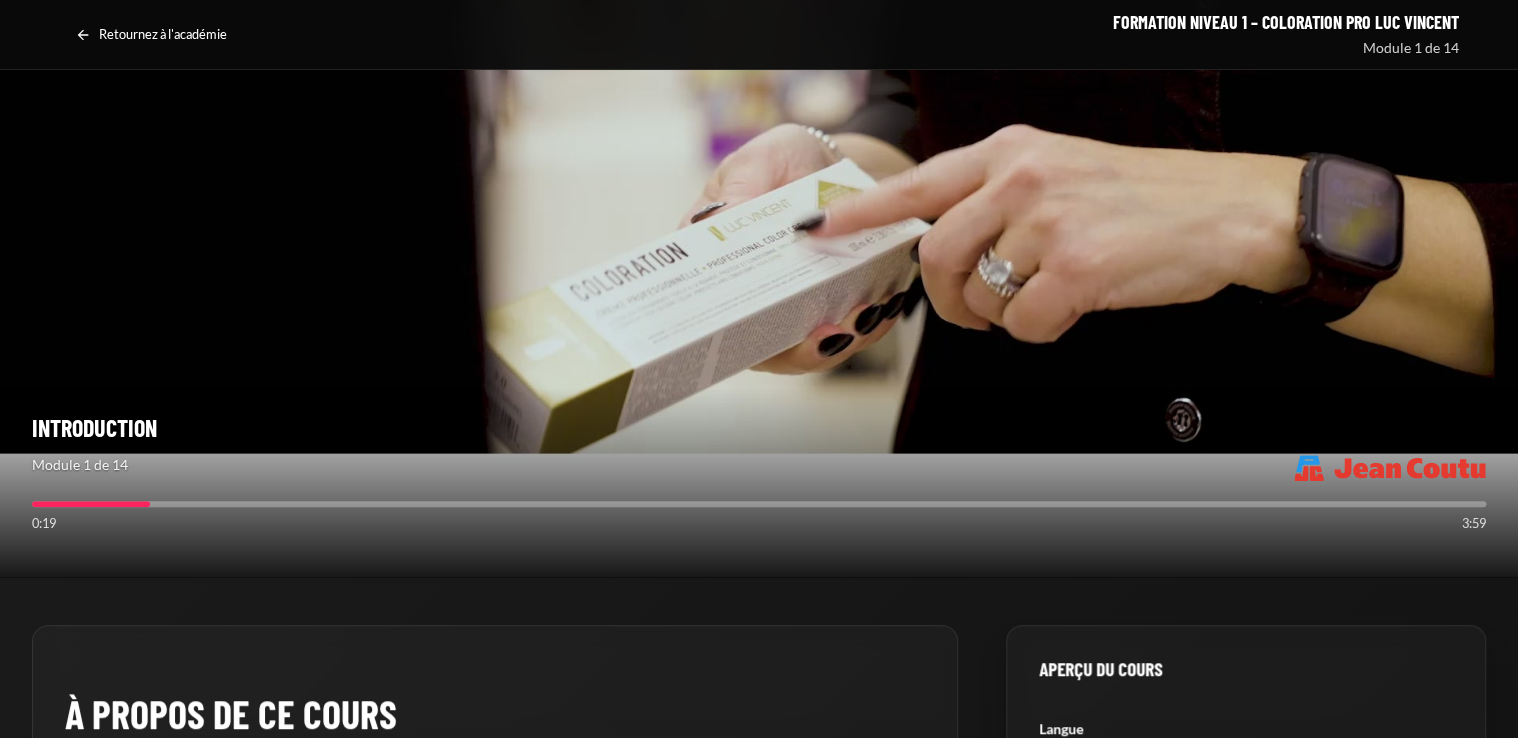 scroll, scrollTop: 239, scrollLeft: 0, axis: vertical 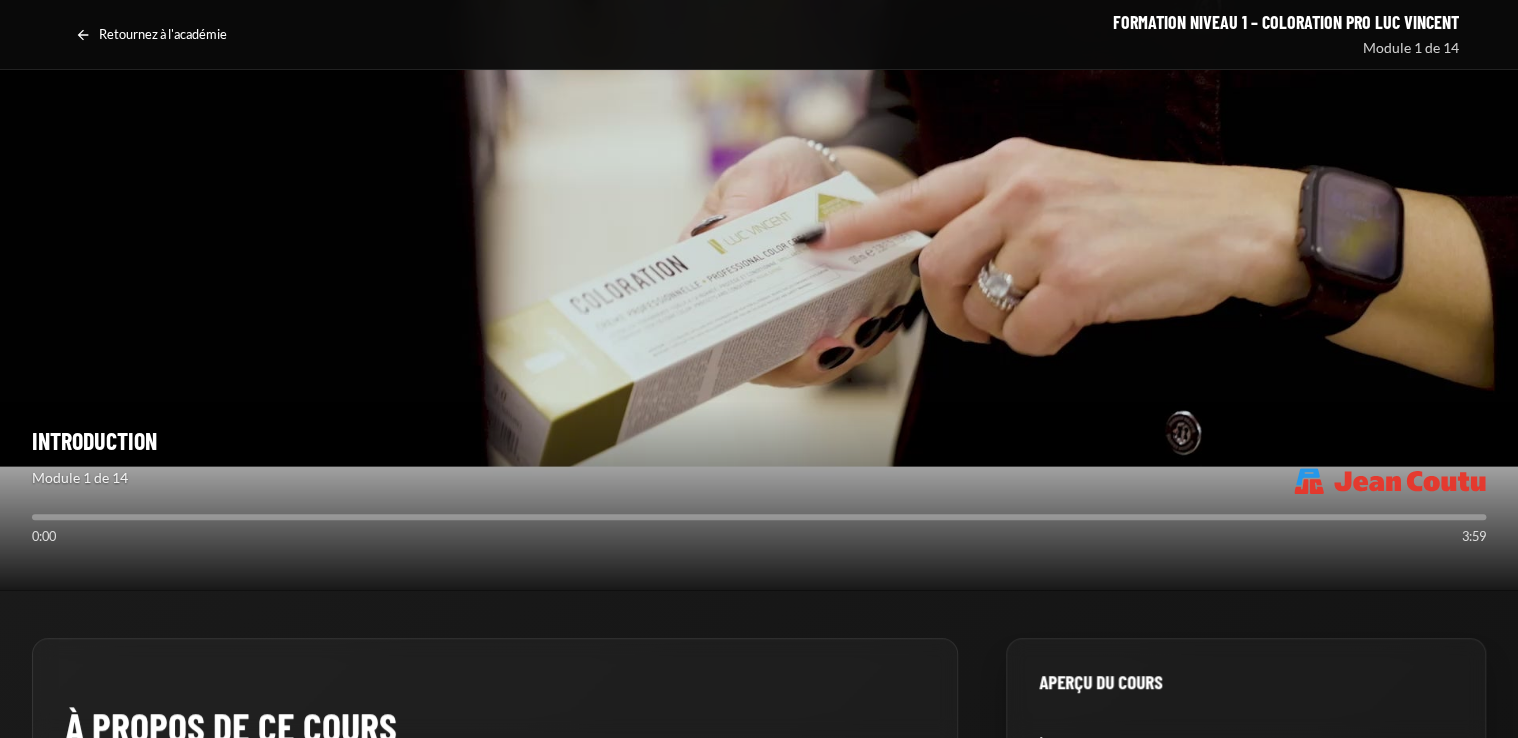 drag, startPoint x: 148, startPoint y: 522, endPoint x: -4, endPoint y: 538, distance: 152.83978 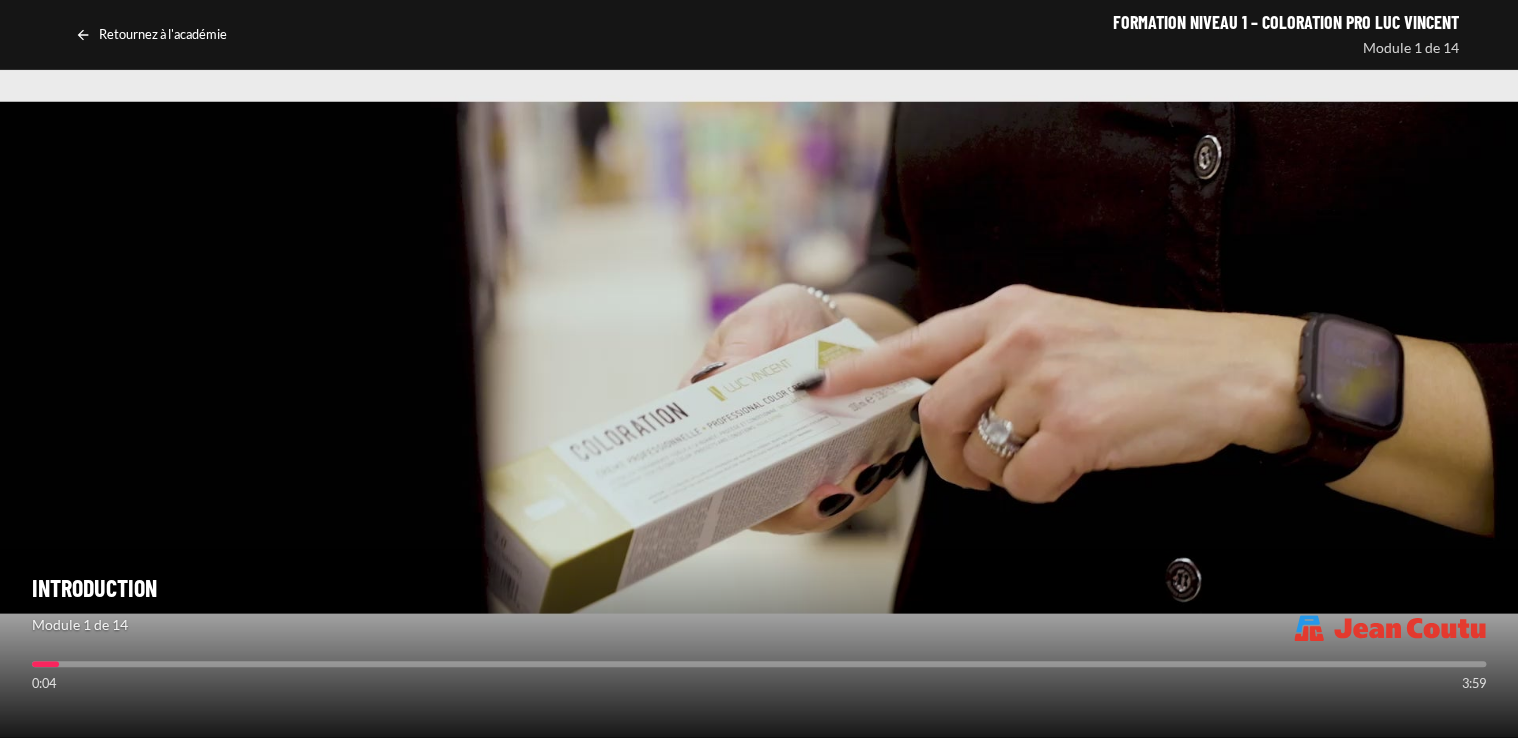 scroll, scrollTop: 96, scrollLeft: 0, axis: vertical 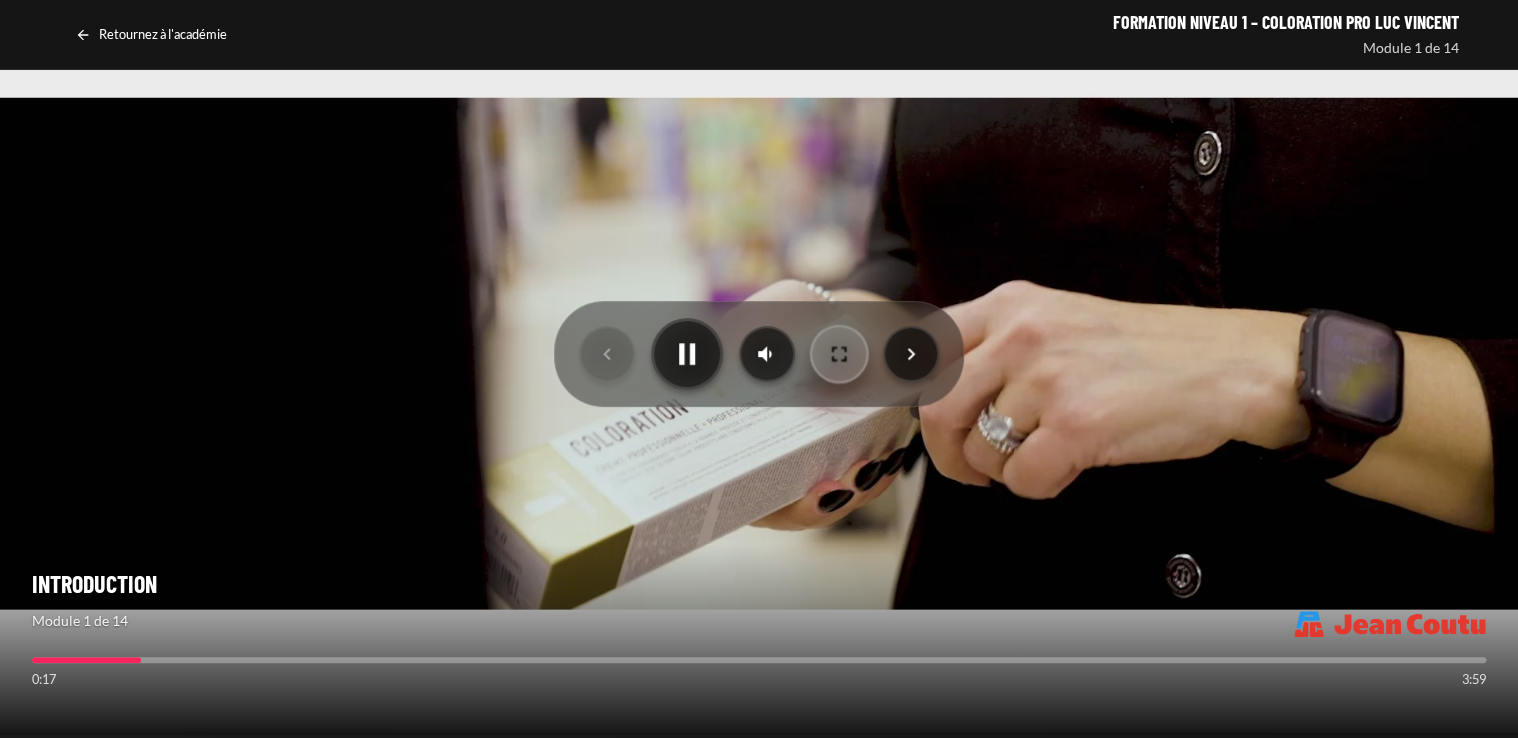 click 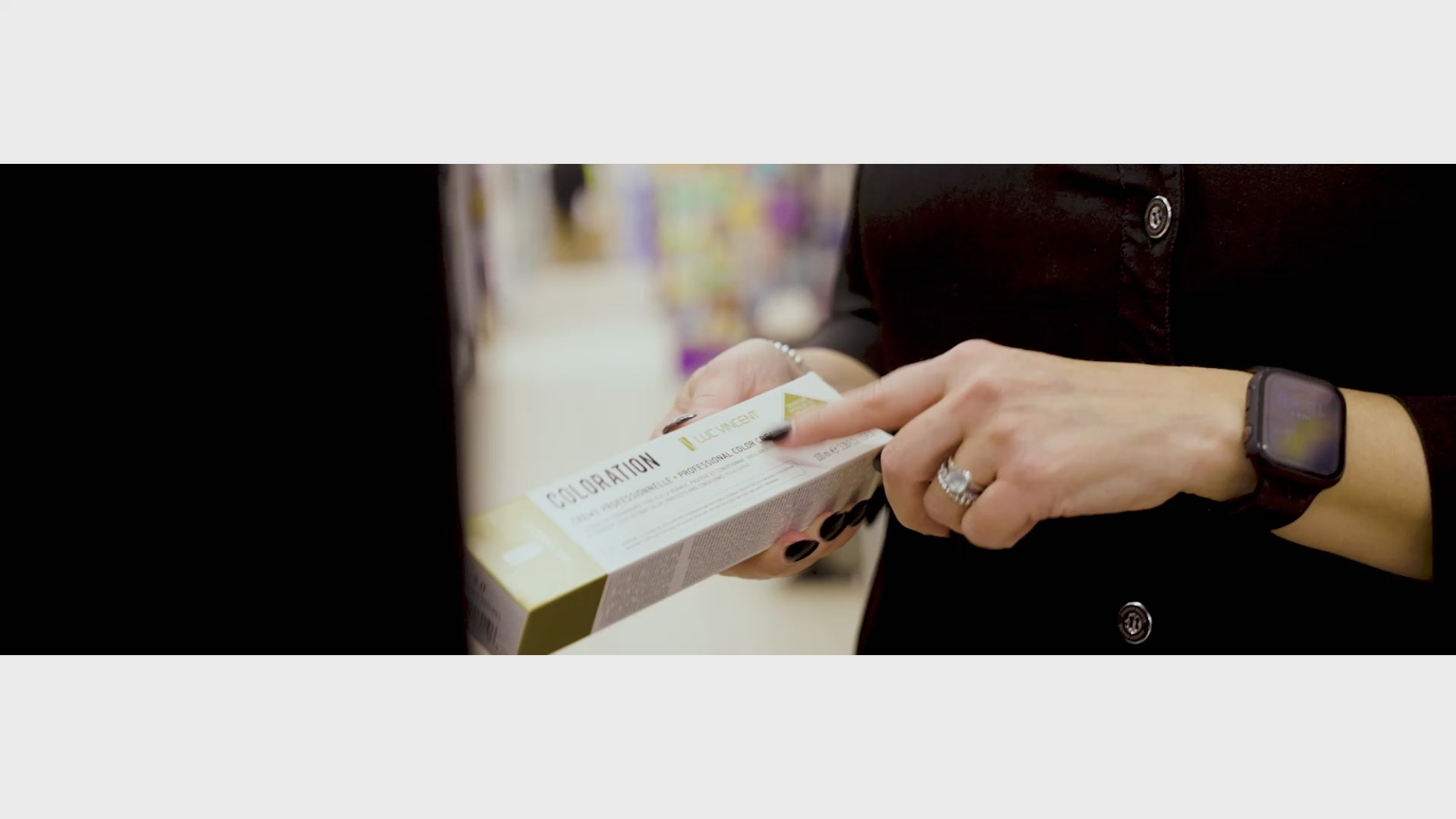 type 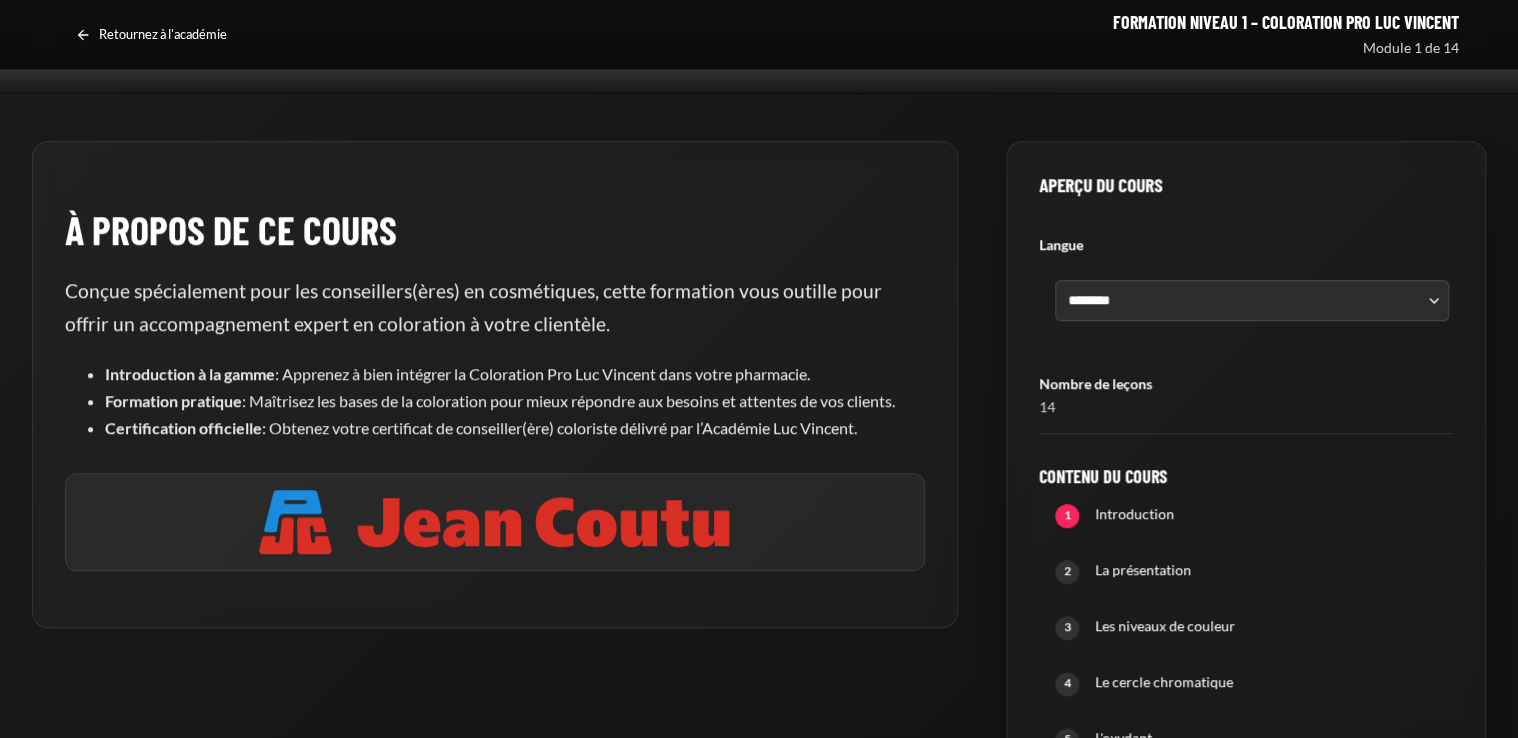 scroll, scrollTop: 860, scrollLeft: 0, axis: vertical 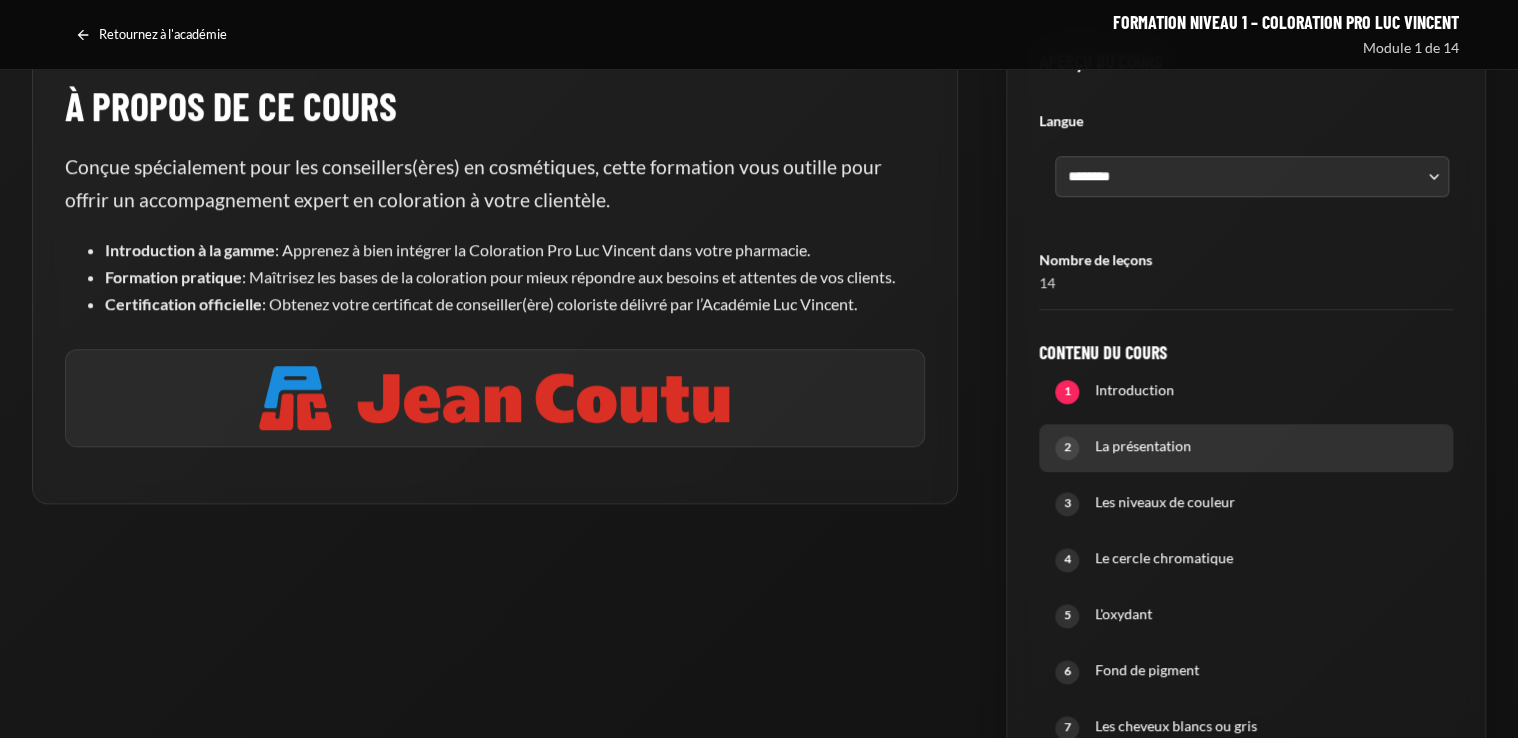 click on "La présentation" at bounding box center (1266, 446) 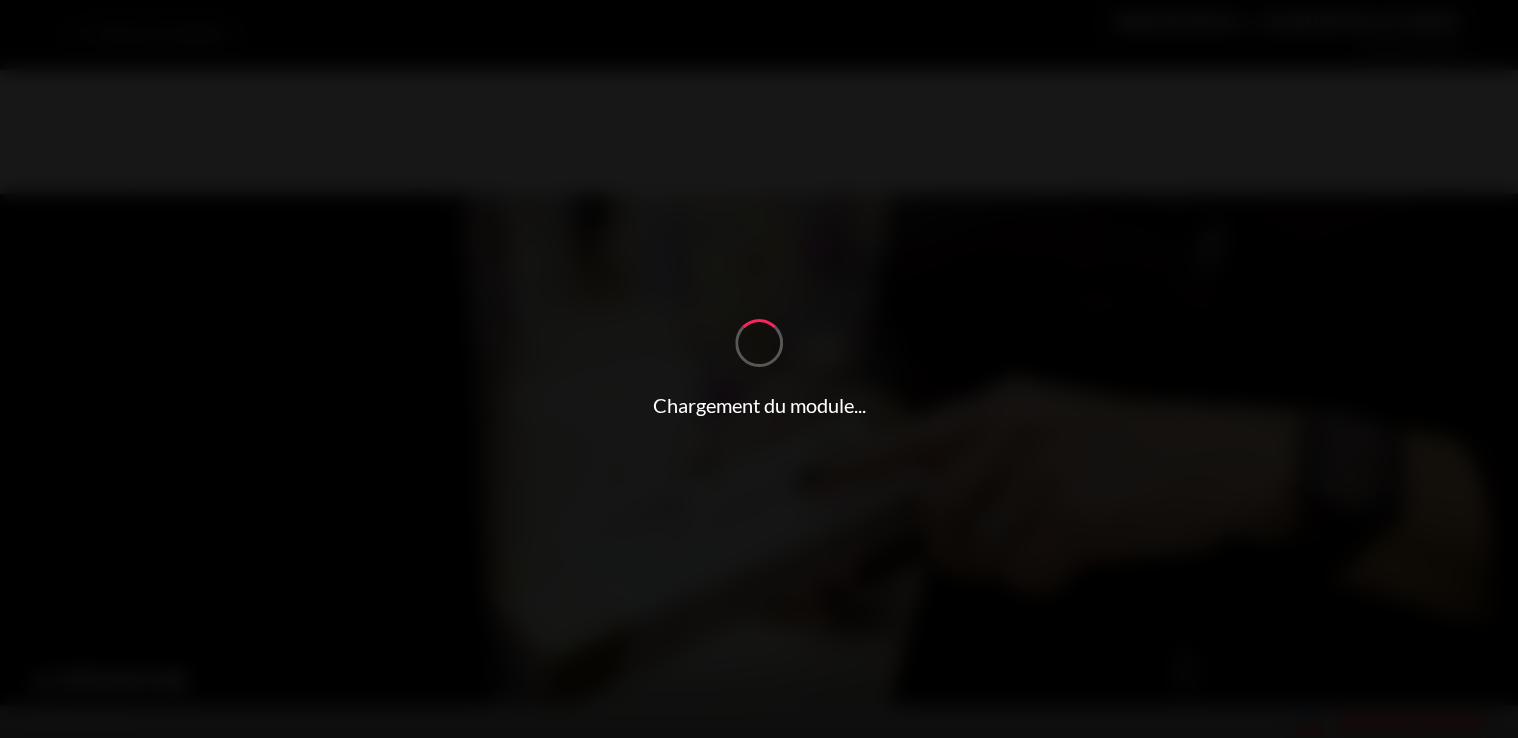 scroll, scrollTop: 0, scrollLeft: 0, axis: both 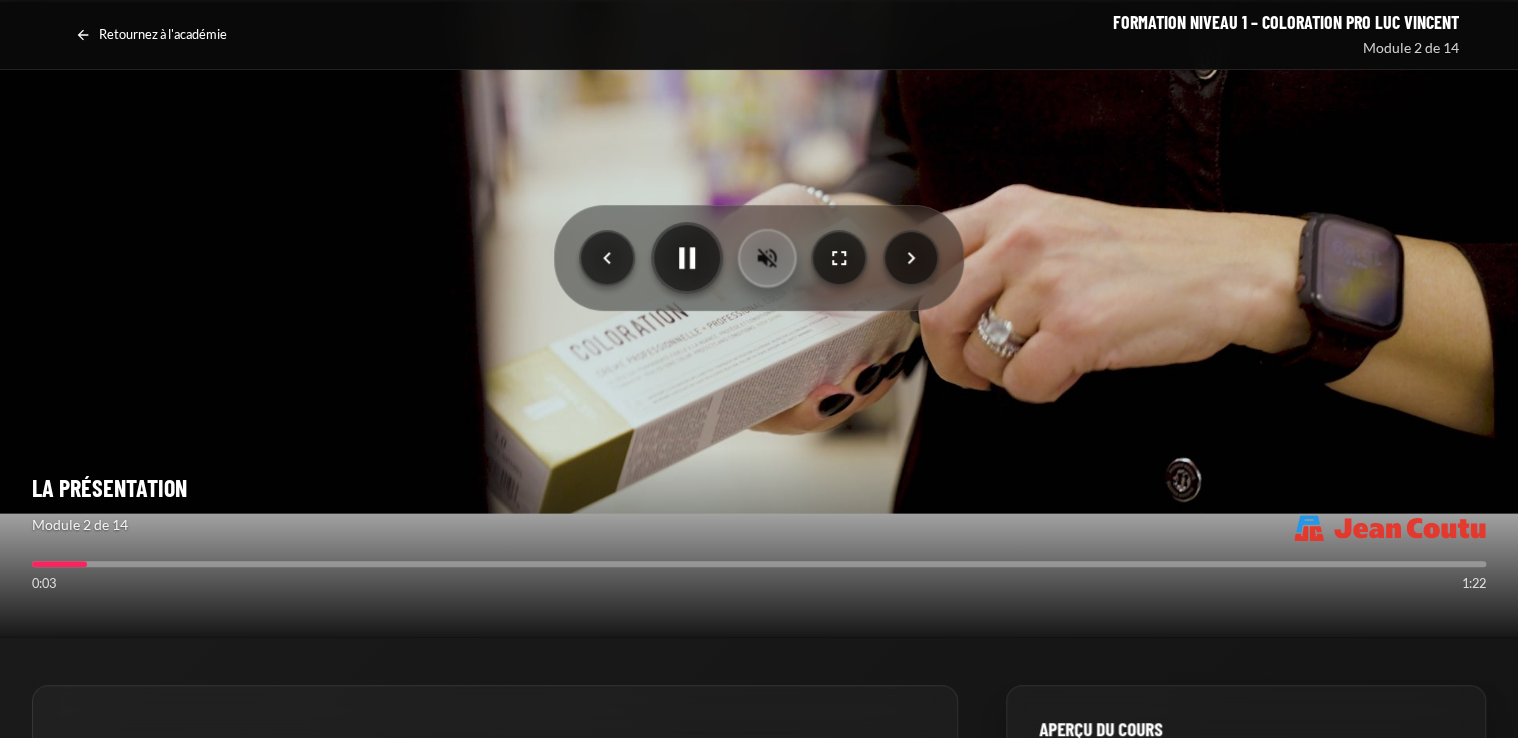 click 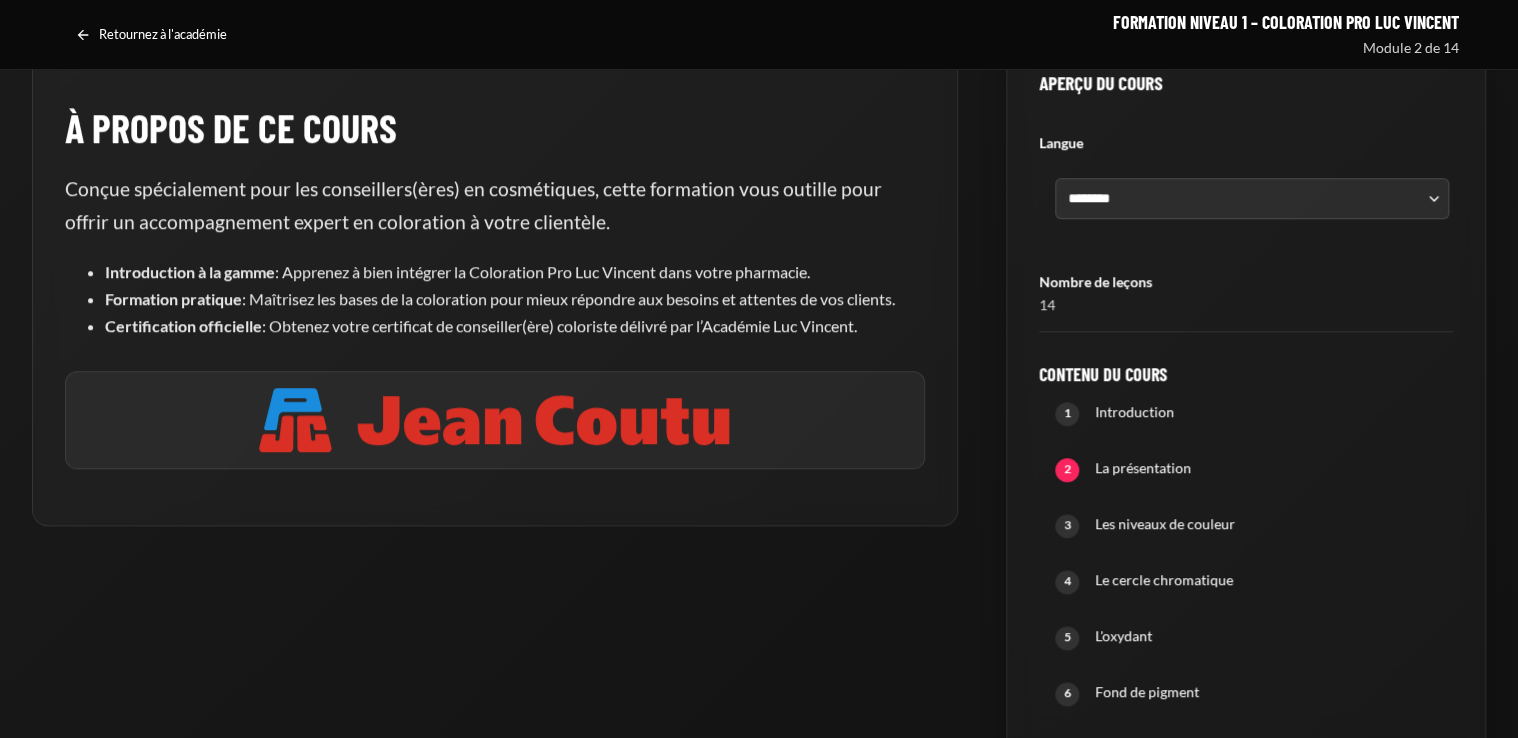 scroll, scrollTop: 1053, scrollLeft: 0, axis: vertical 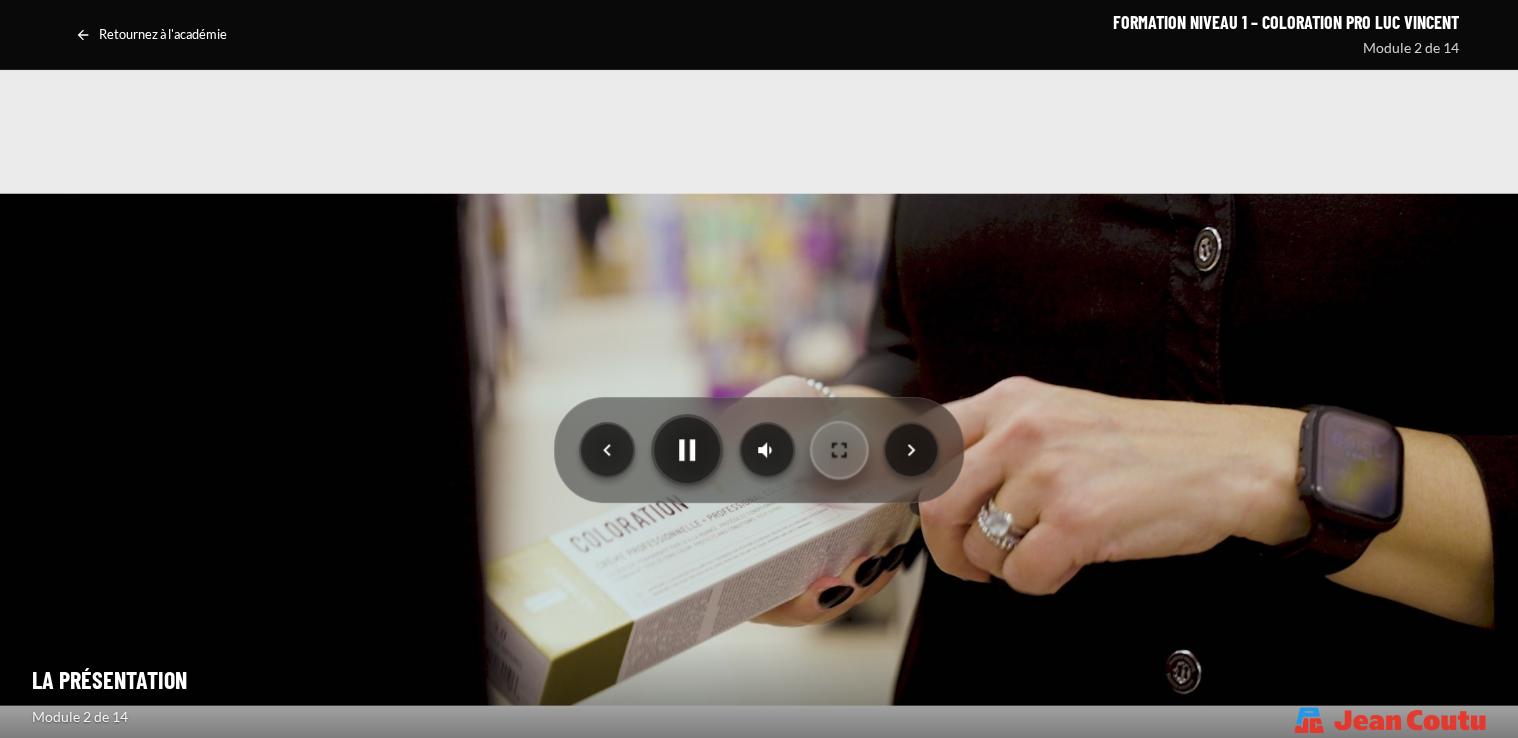 click 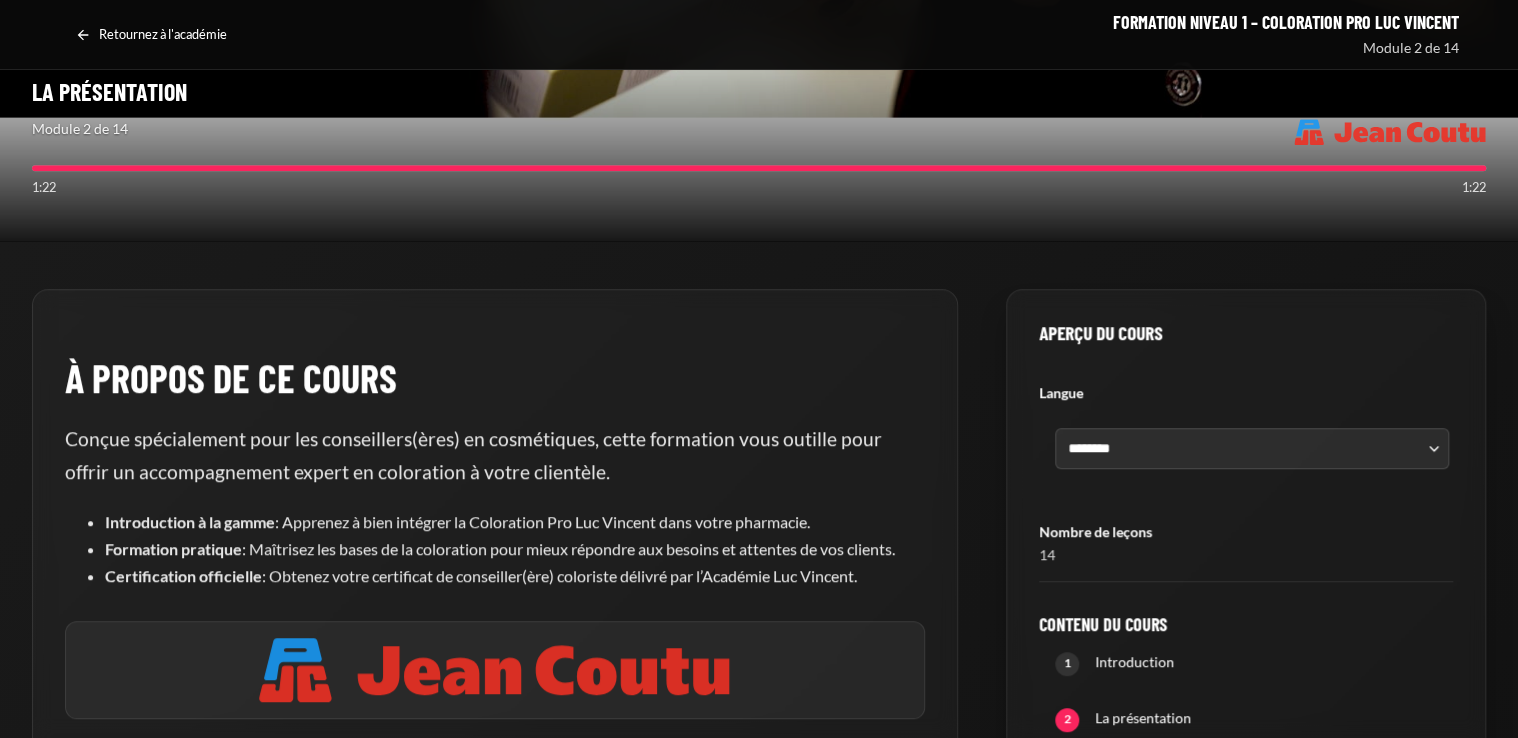 scroll, scrollTop: 0, scrollLeft: 0, axis: both 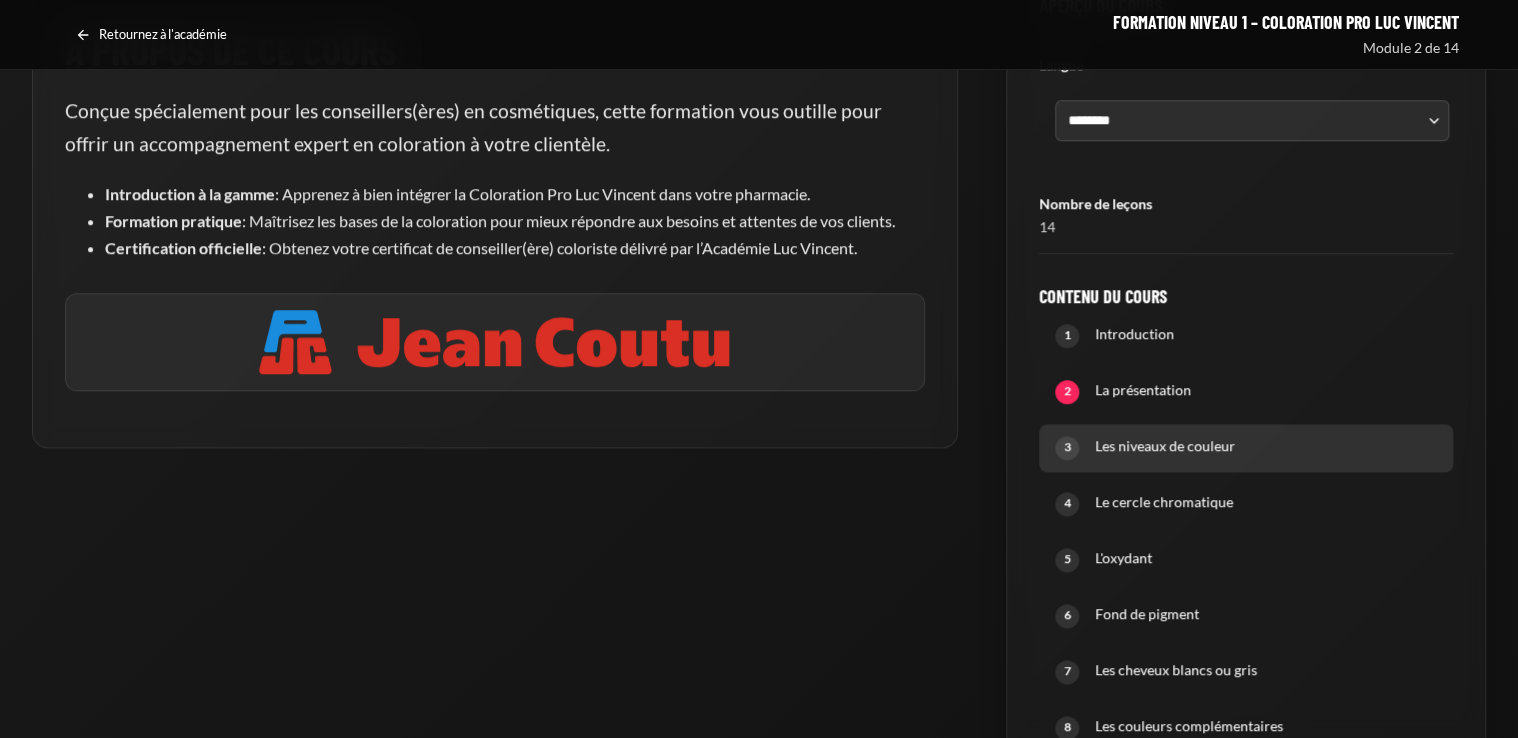 click on "Les niveaux de couleur" at bounding box center [1266, 448] 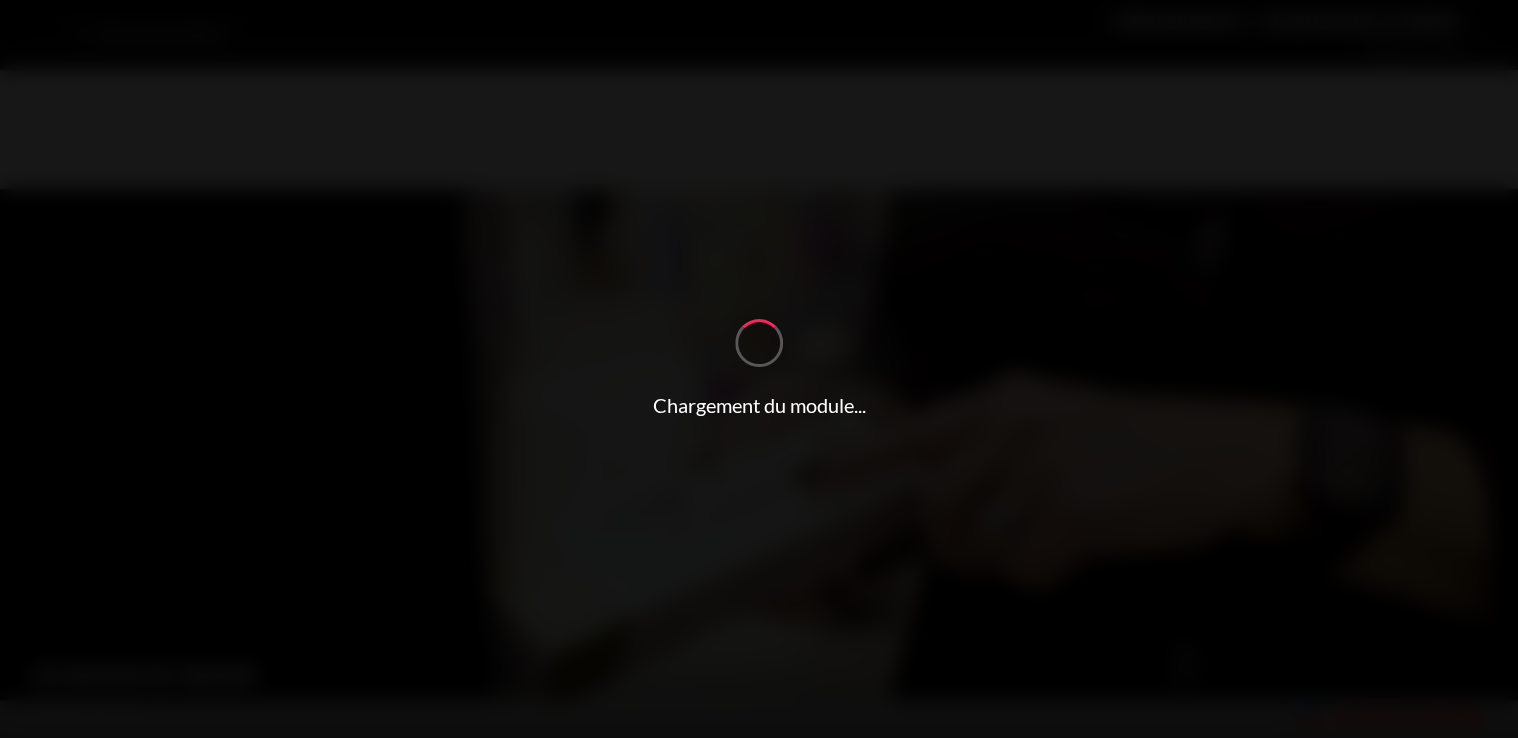 scroll, scrollTop: 0, scrollLeft: 0, axis: both 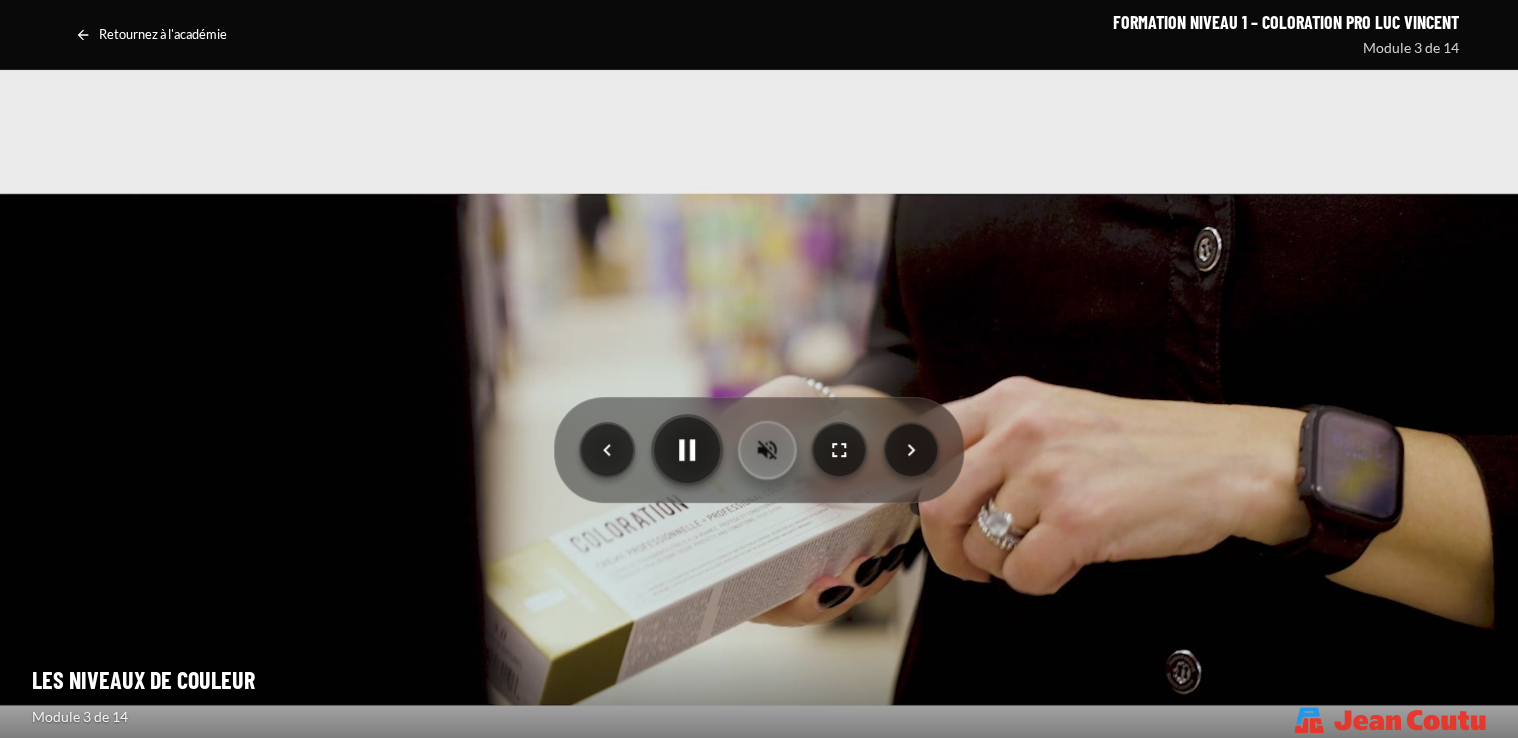 click 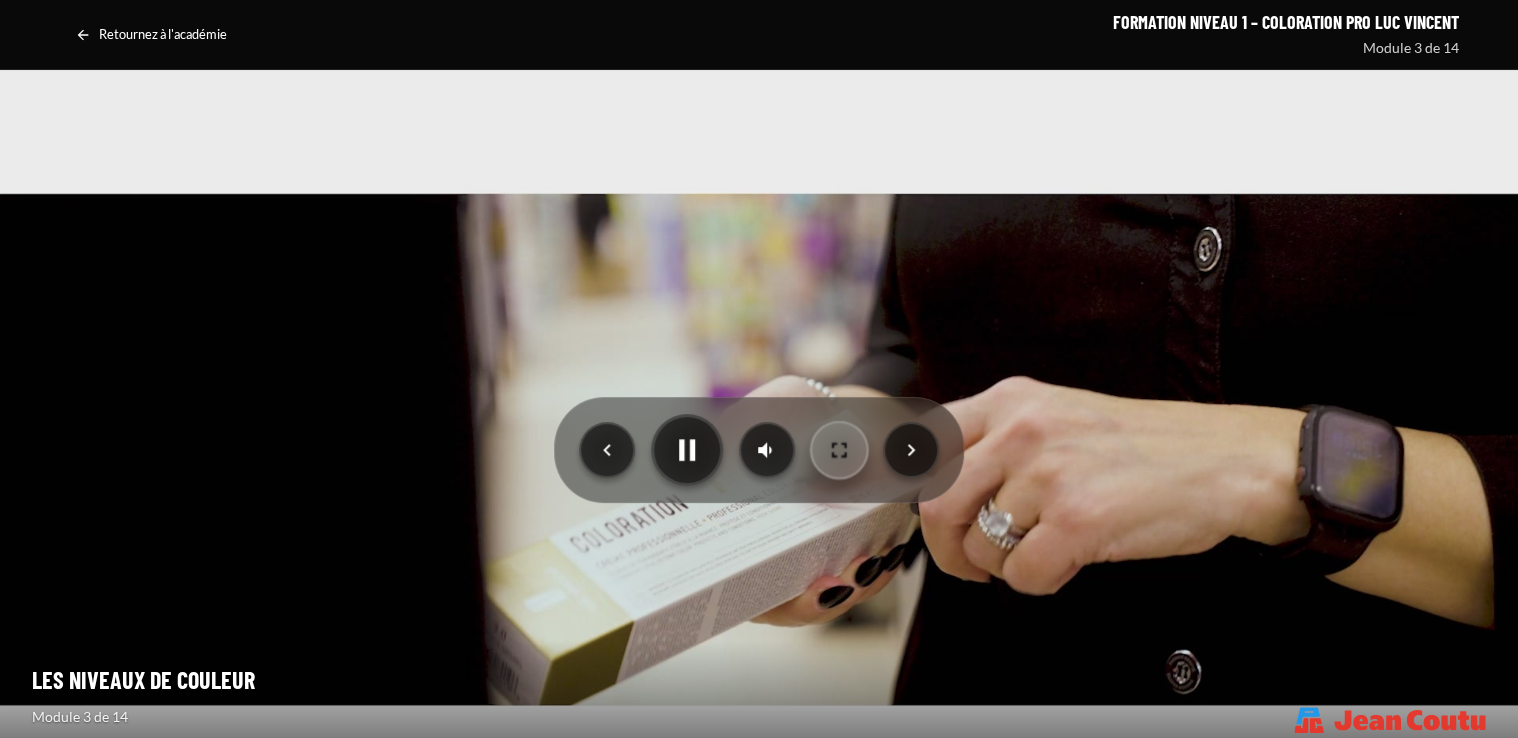 click 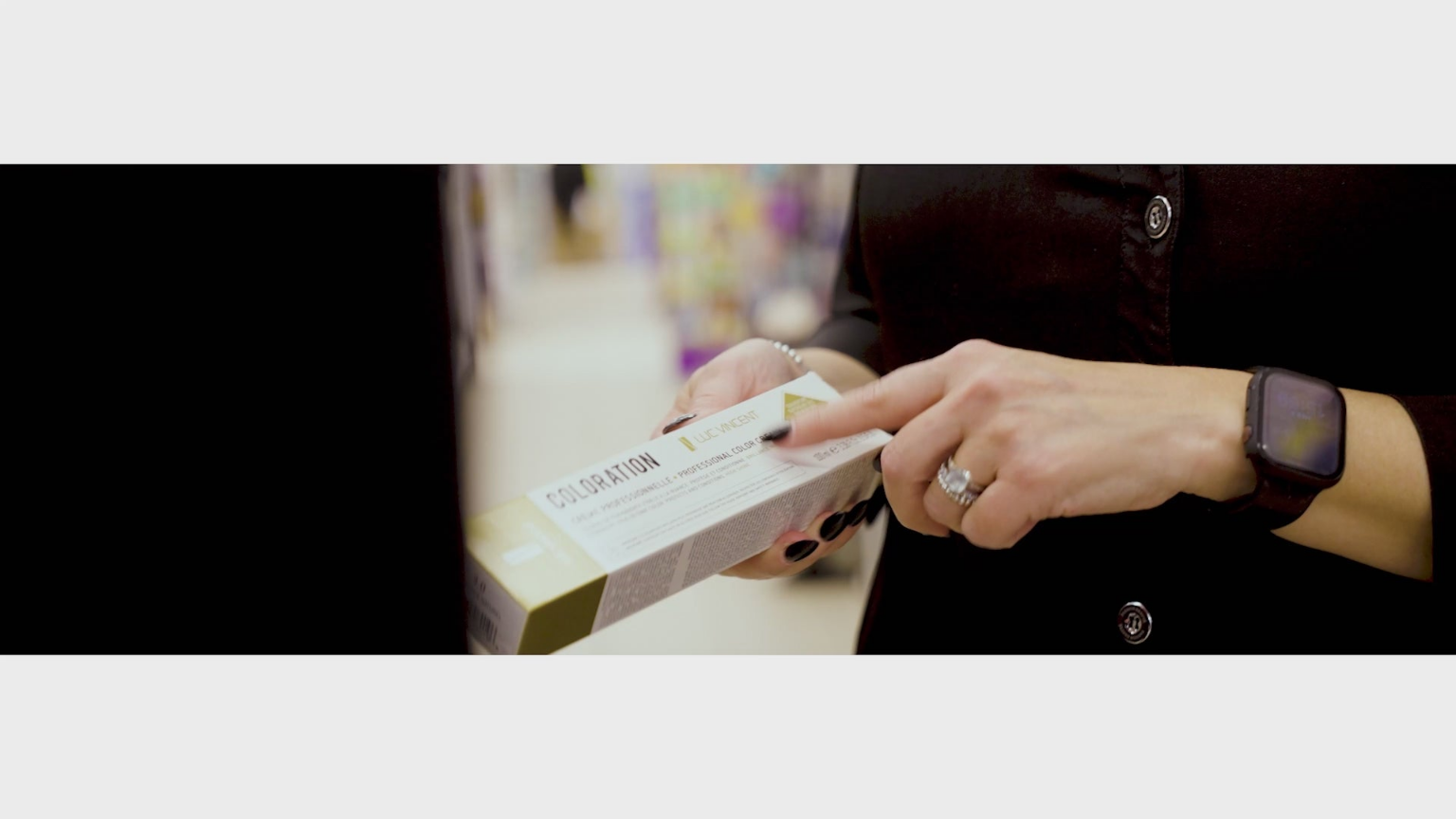 click at bounding box center [728, 410] 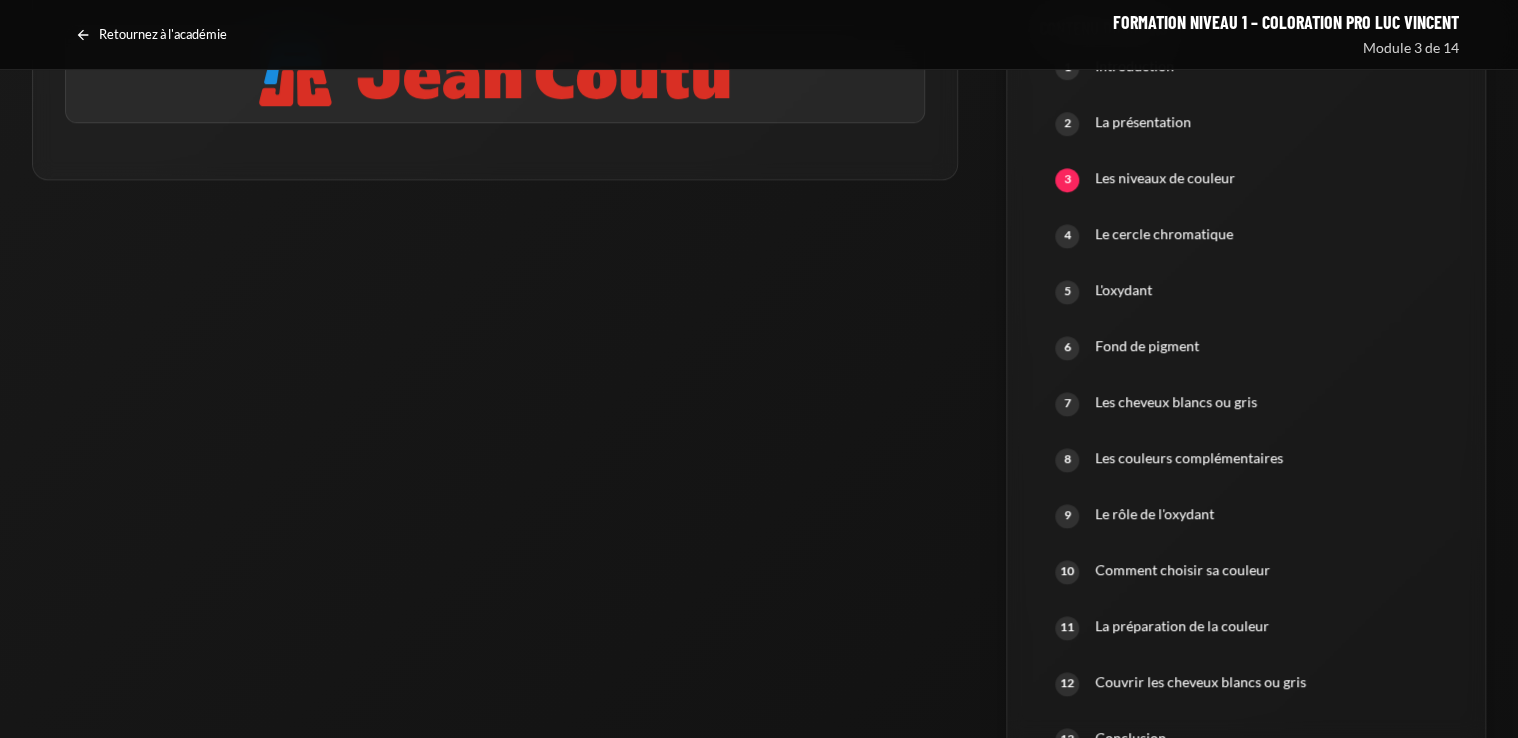 scroll, scrollTop: 1181, scrollLeft: 0, axis: vertical 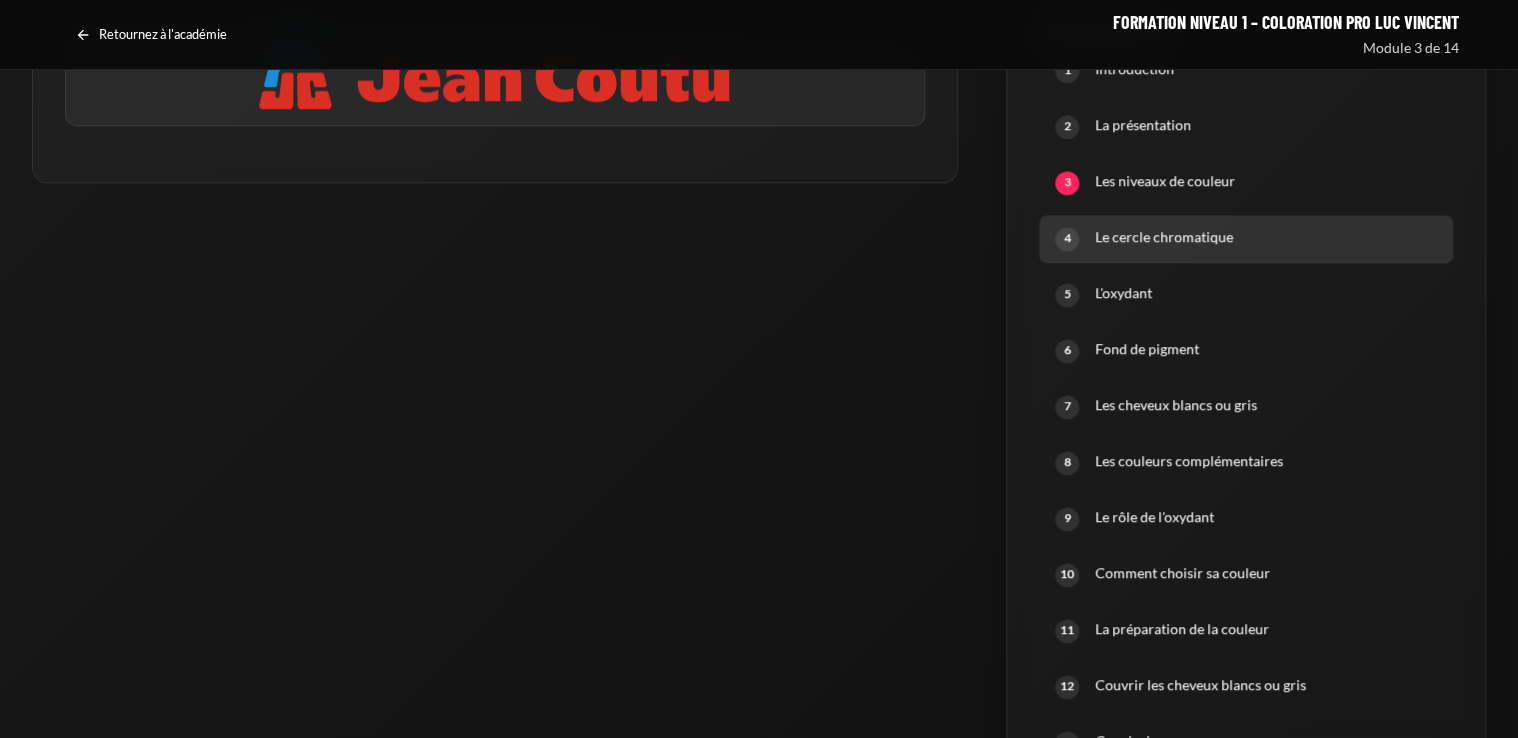click on "Le cercle chromatique" at bounding box center [1266, 237] 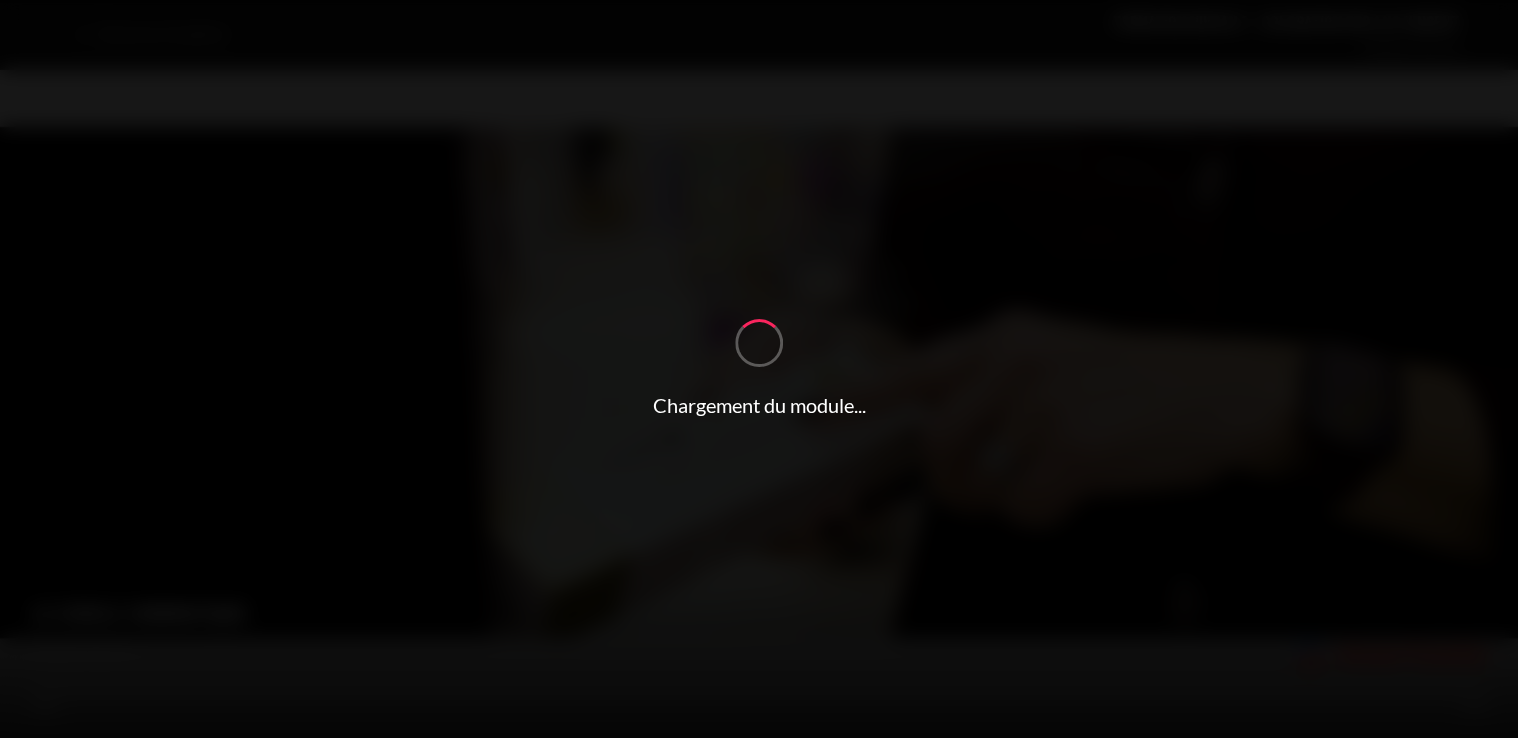 scroll, scrollTop: 0, scrollLeft: 0, axis: both 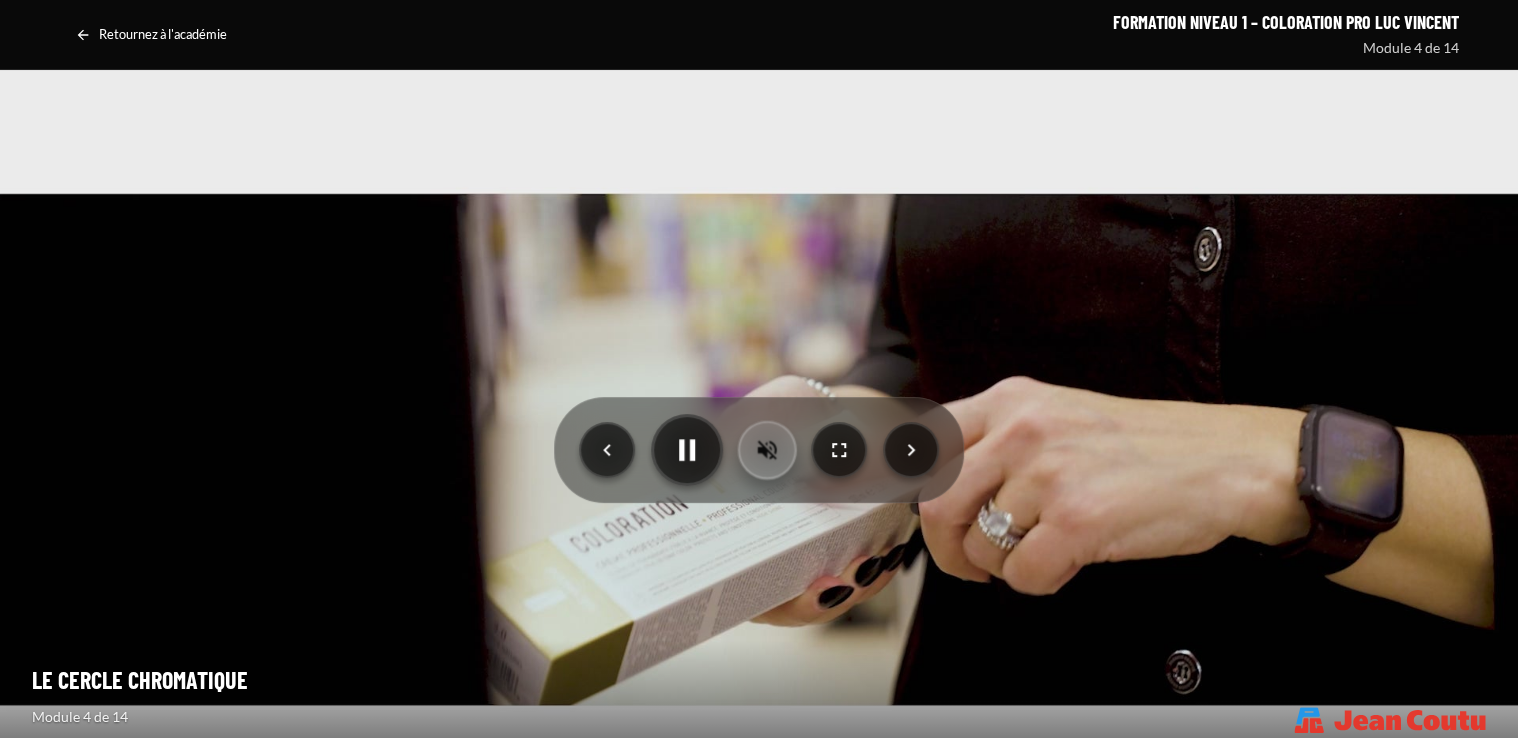 click 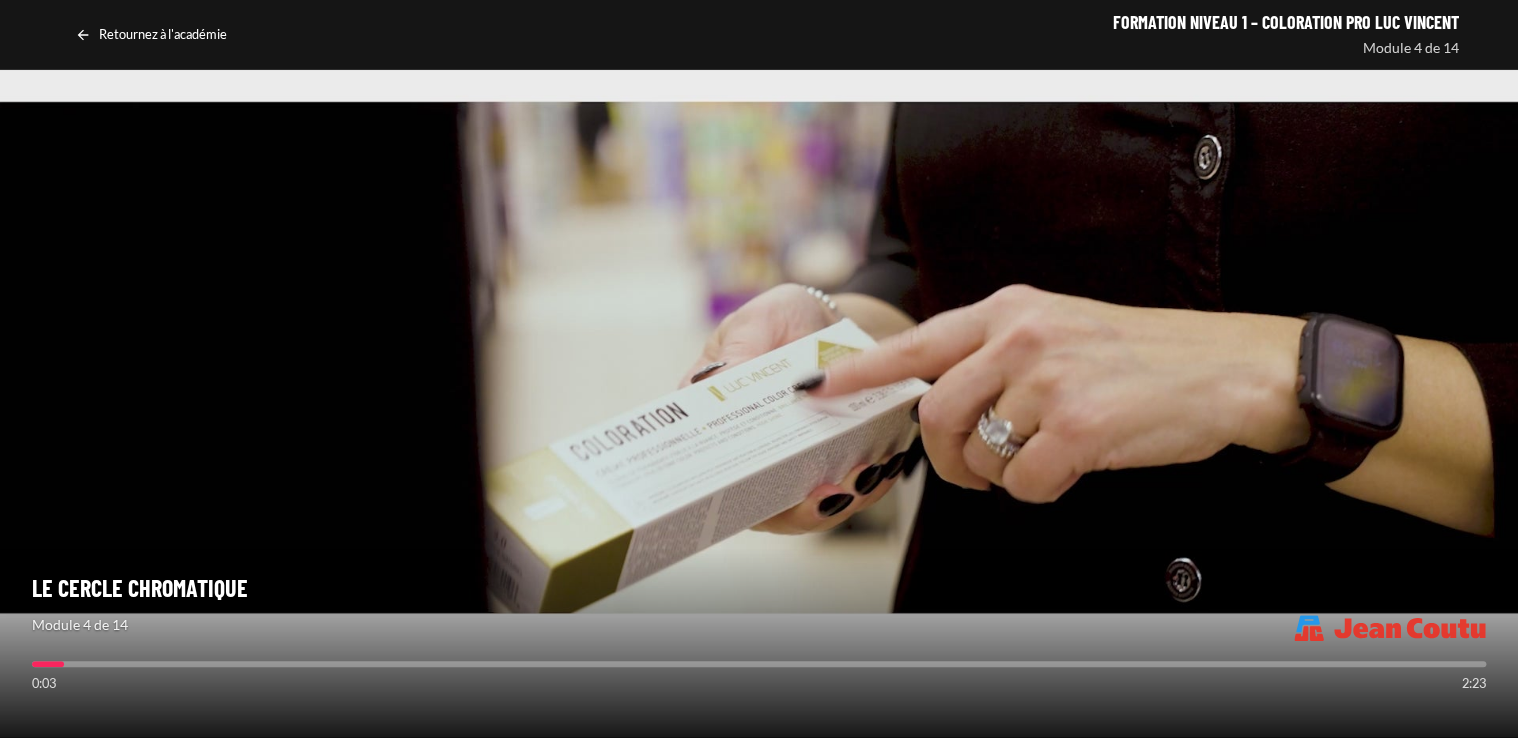 scroll, scrollTop: 193, scrollLeft: 0, axis: vertical 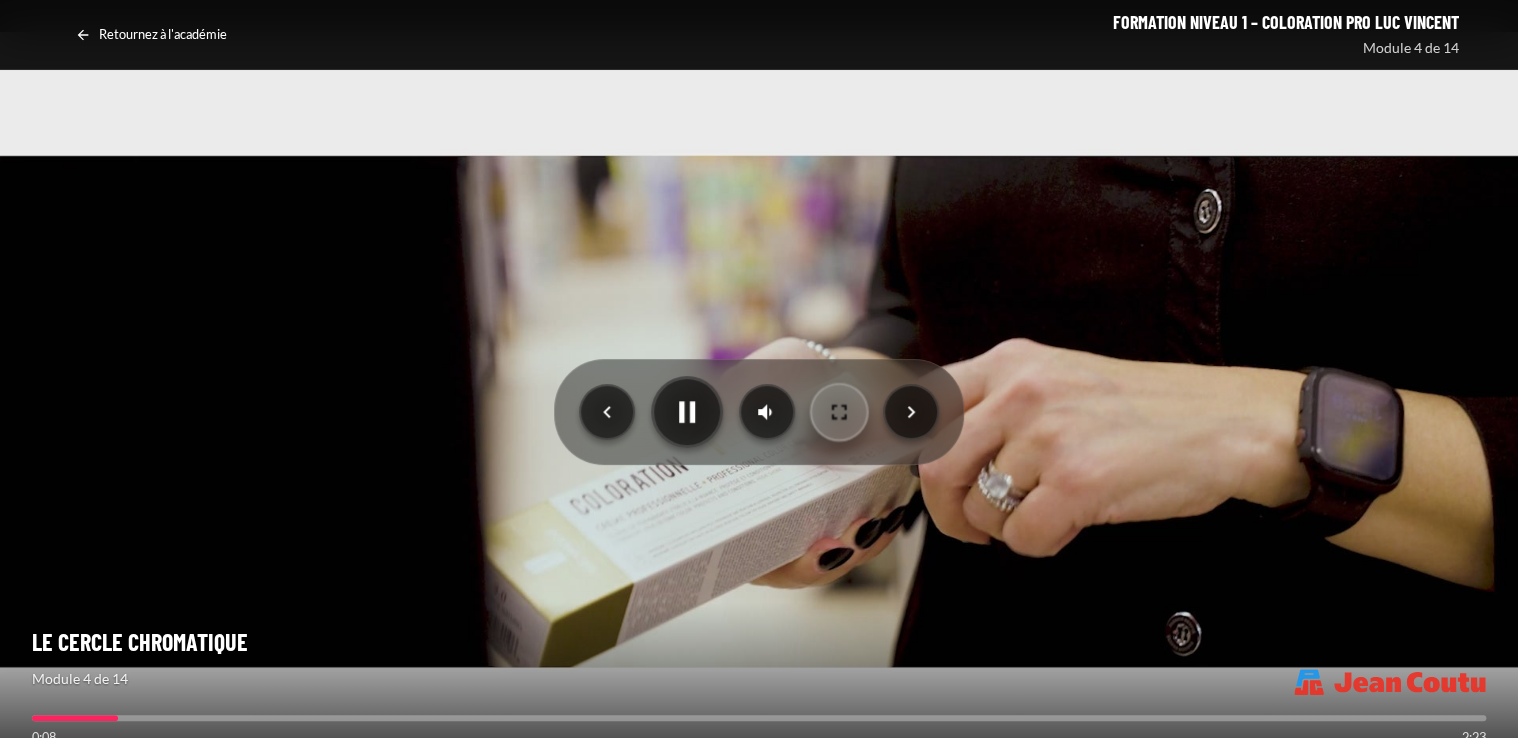 click 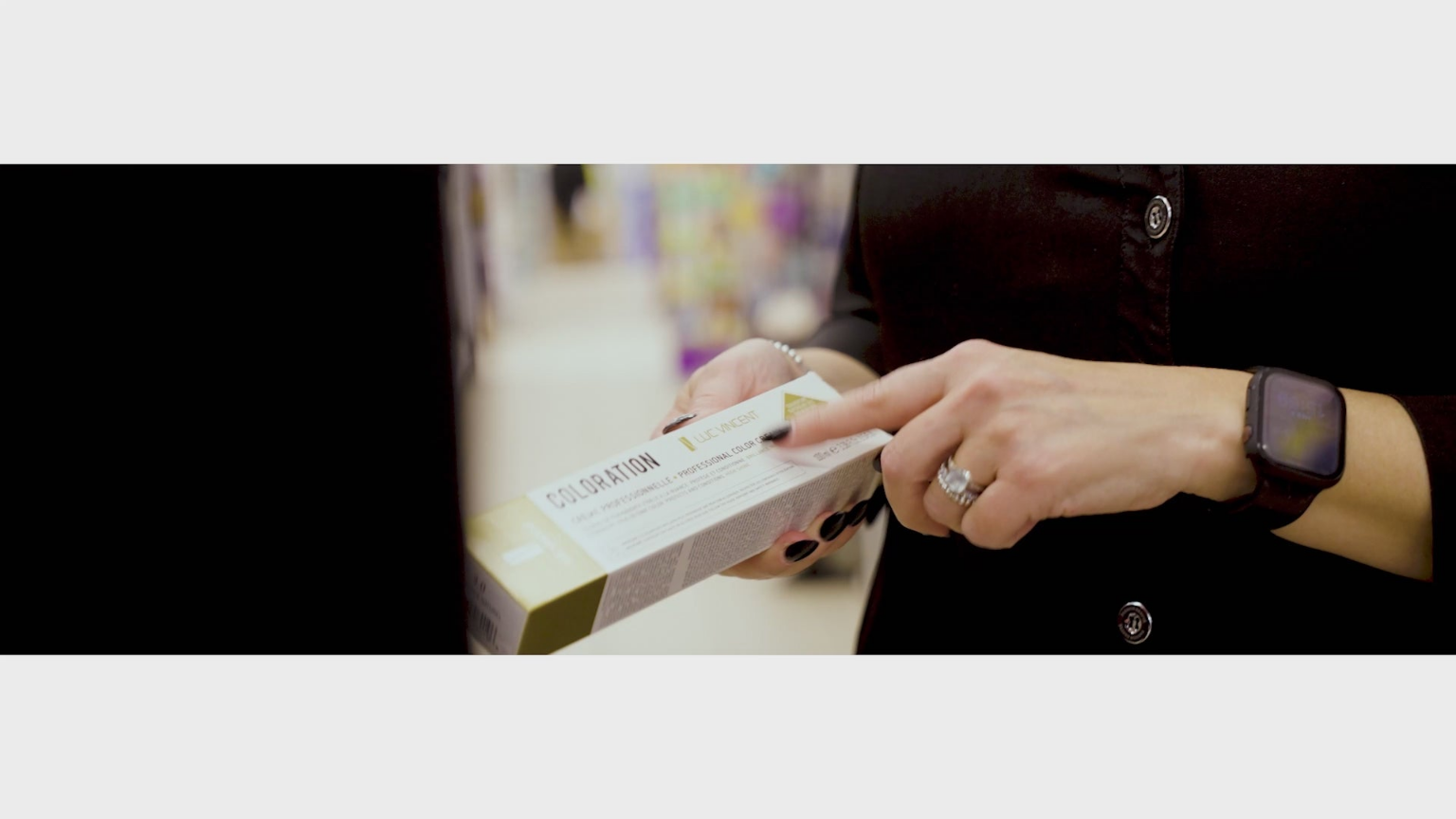 type 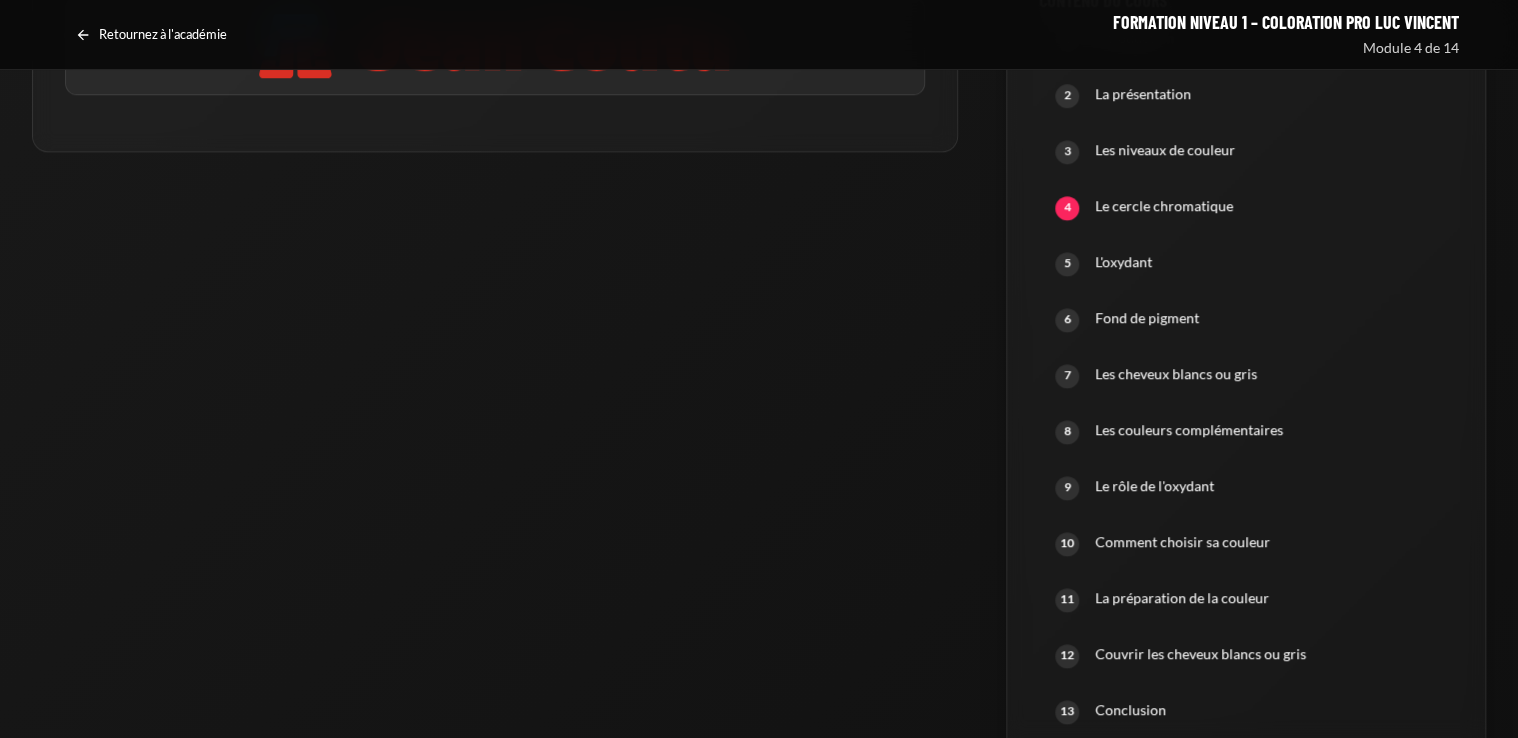 scroll, scrollTop: 1210, scrollLeft: 0, axis: vertical 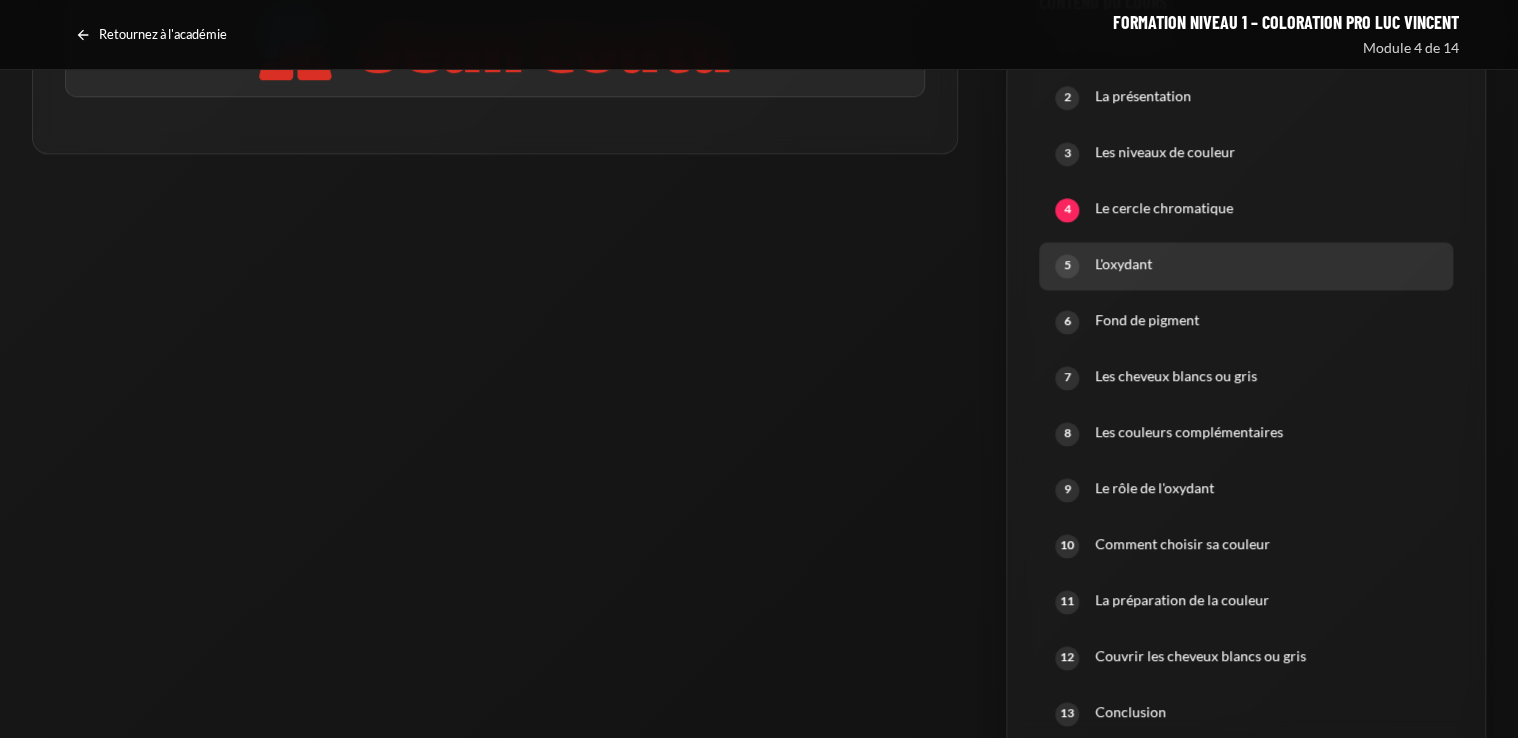click on "L'oxydant" at bounding box center (1266, 264) 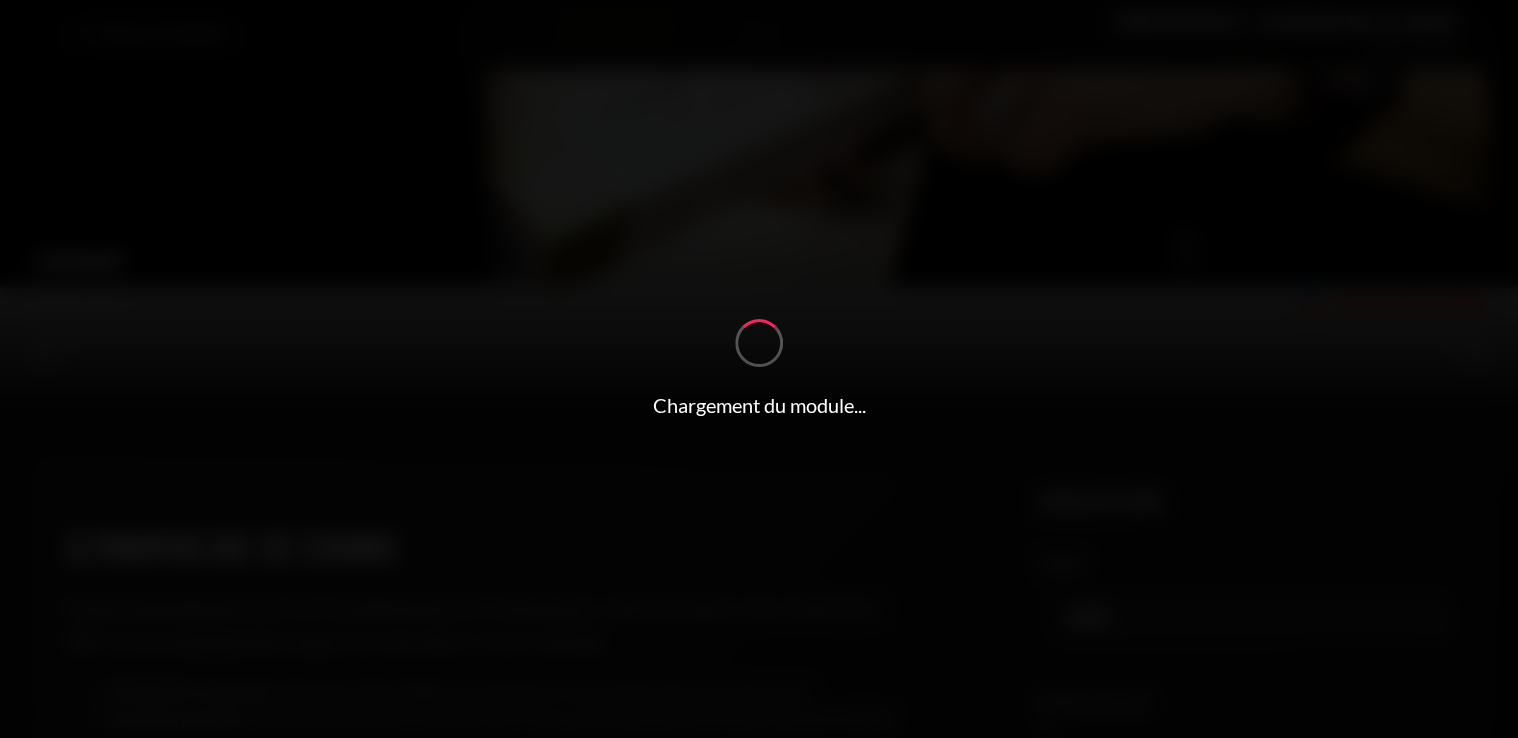 scroll, scrollTop: 0, scrollLeft: 0, axis: both 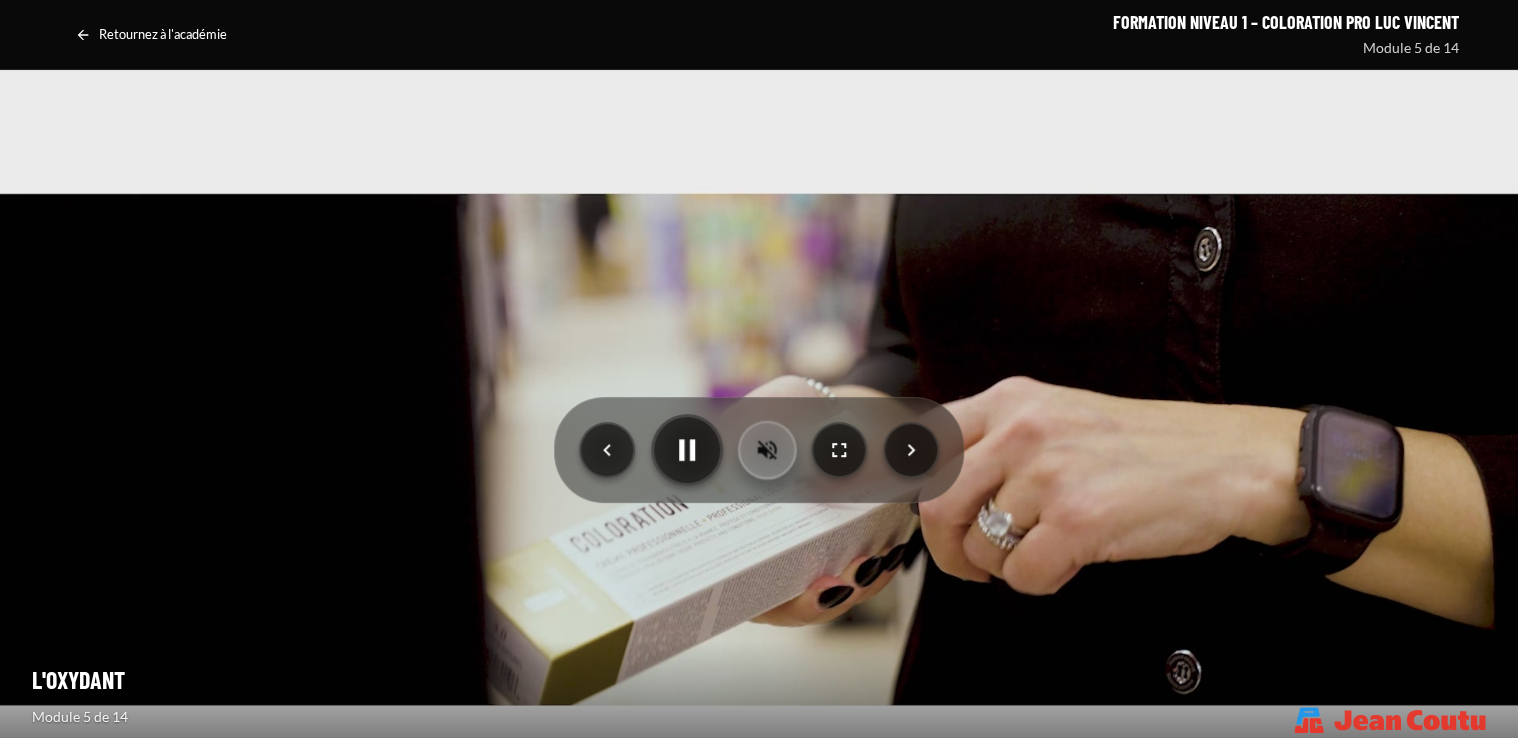 click at bounding box center (767, 449) 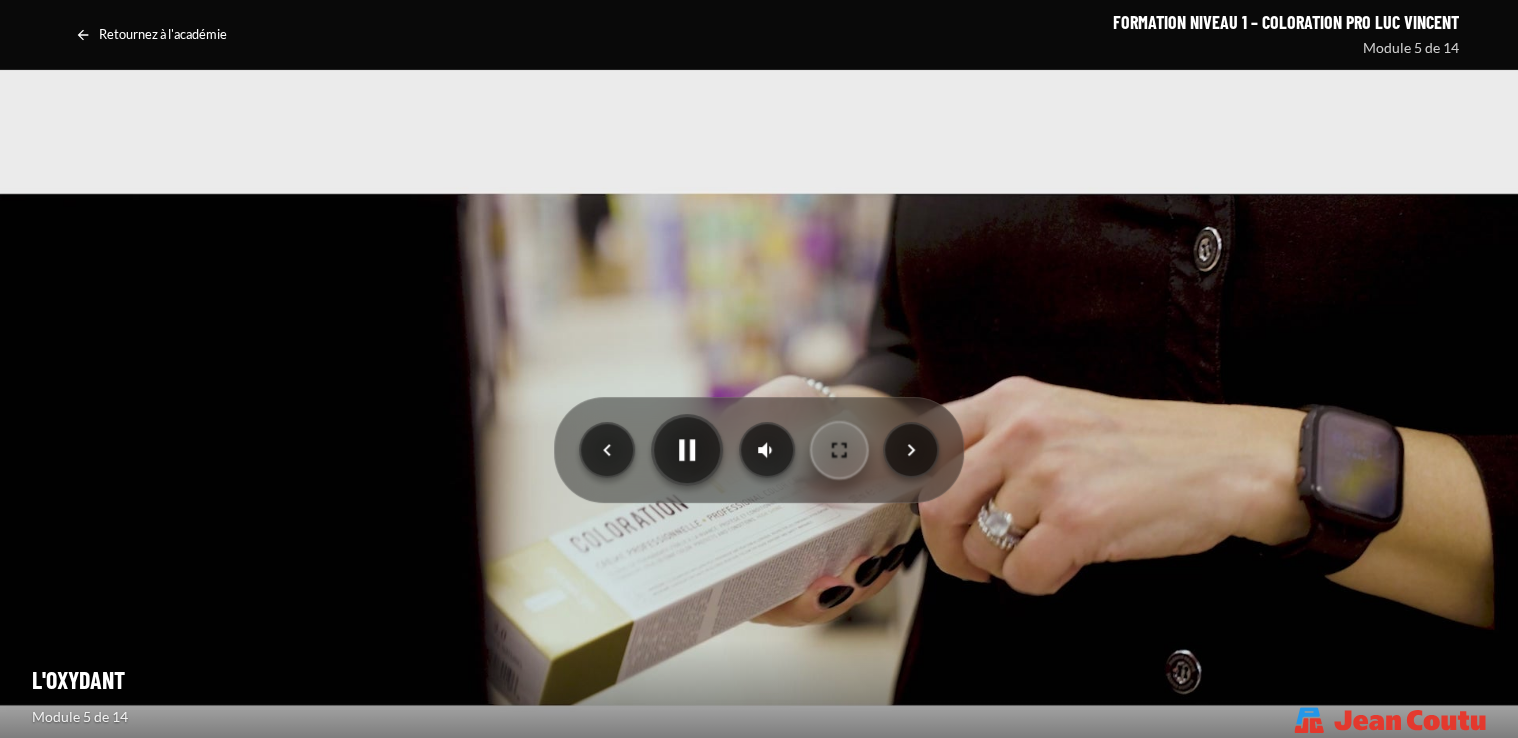 click 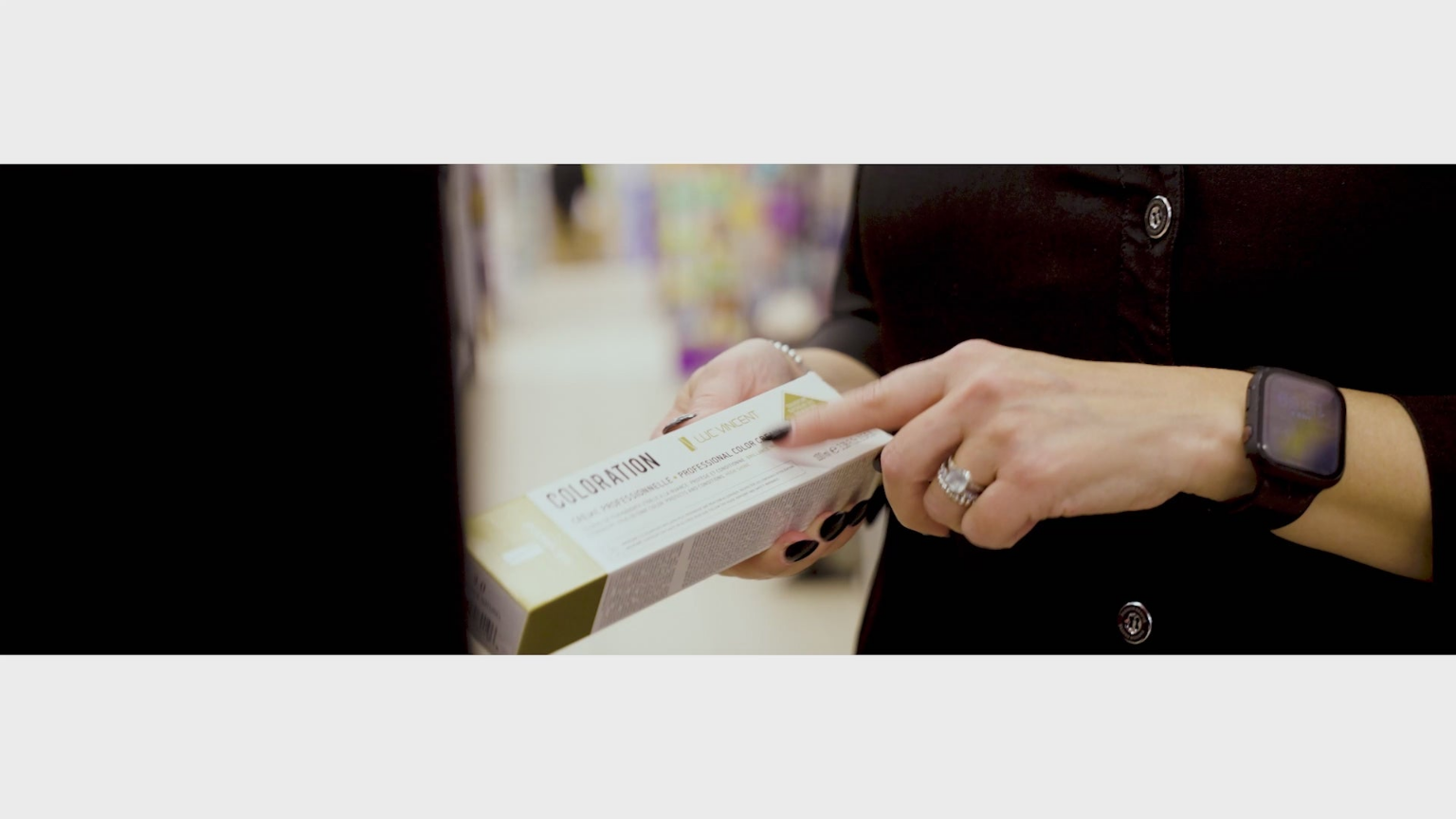 type 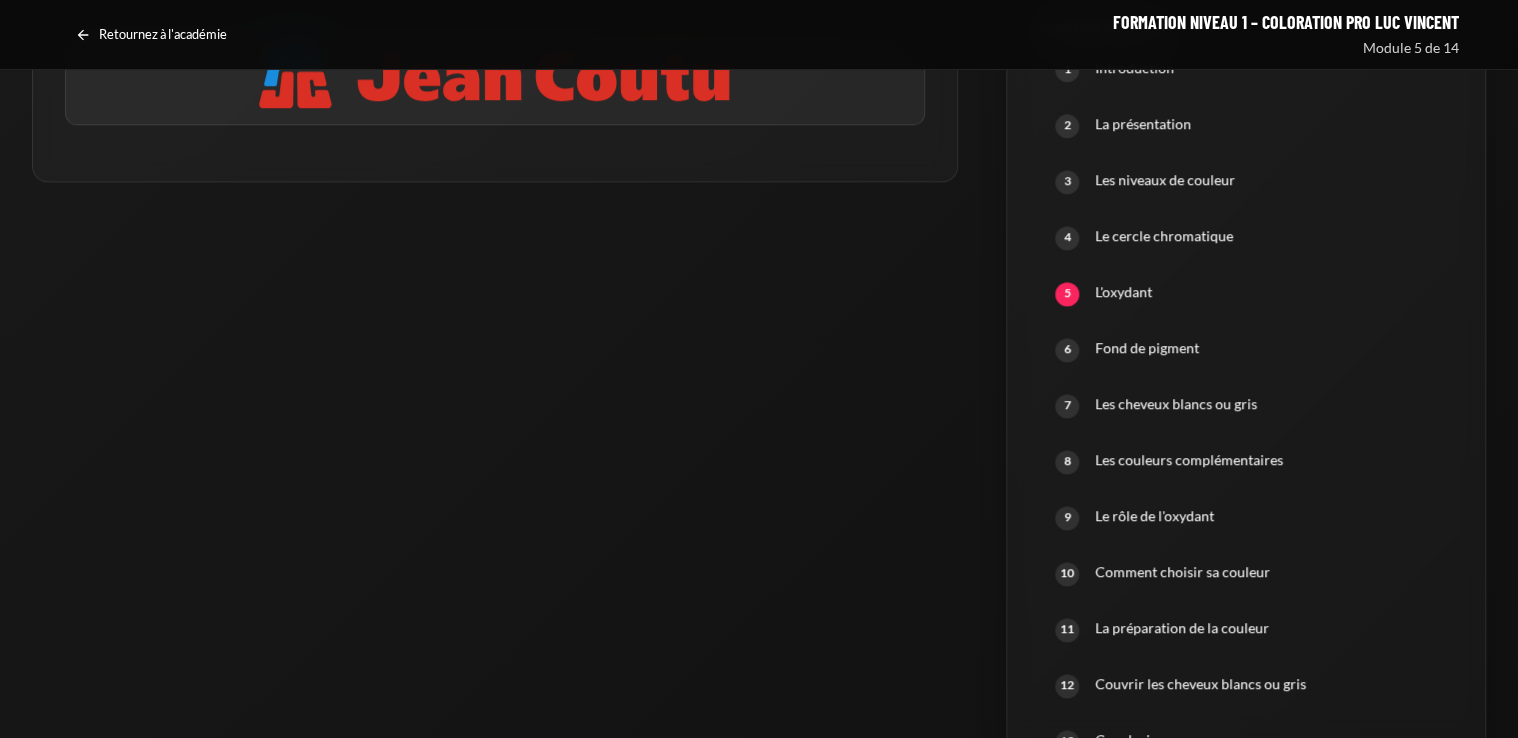 scroll, scrollTop: 1176, scrollLeft: 0, axis: vertical 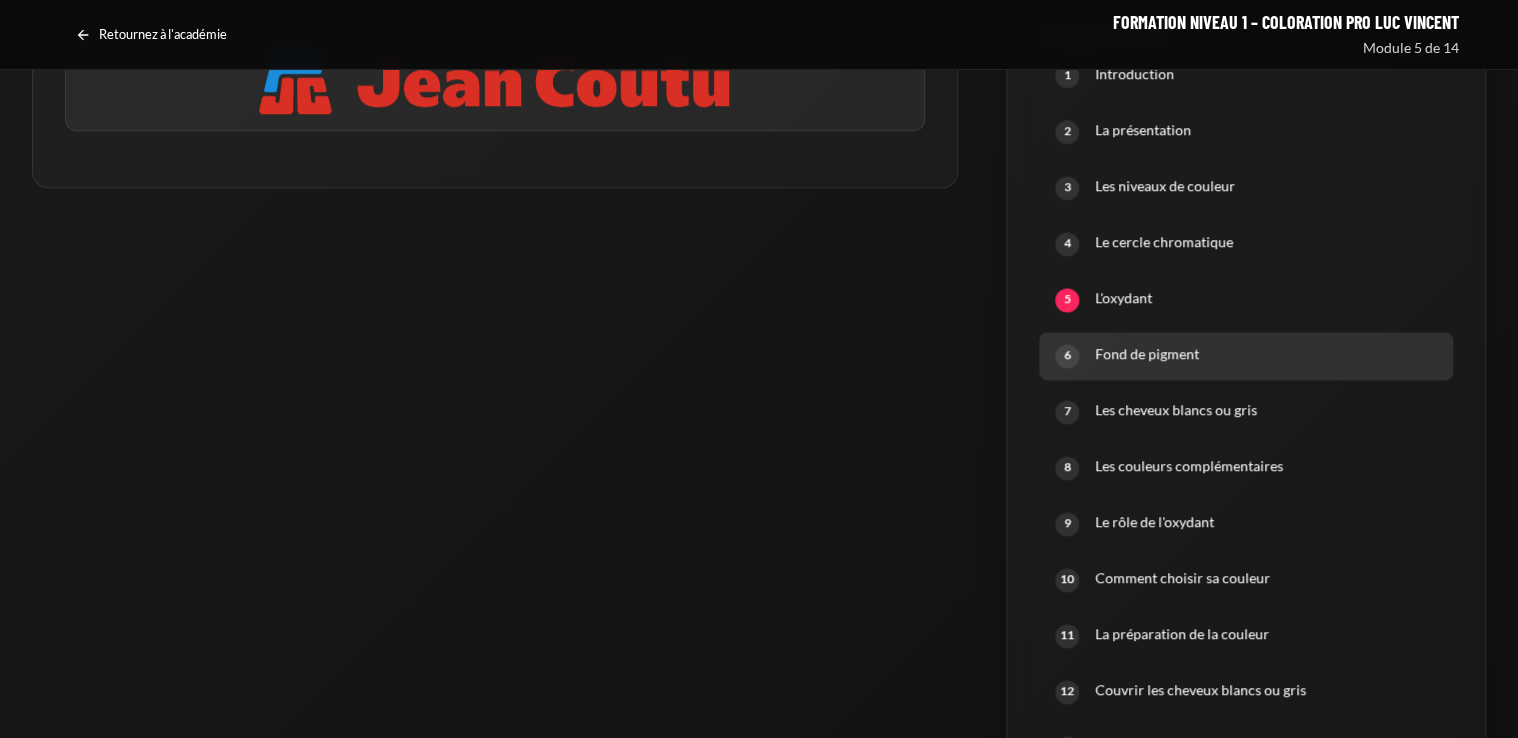 click on "6
Fond de pigment" at bounding box center (1246, 356) 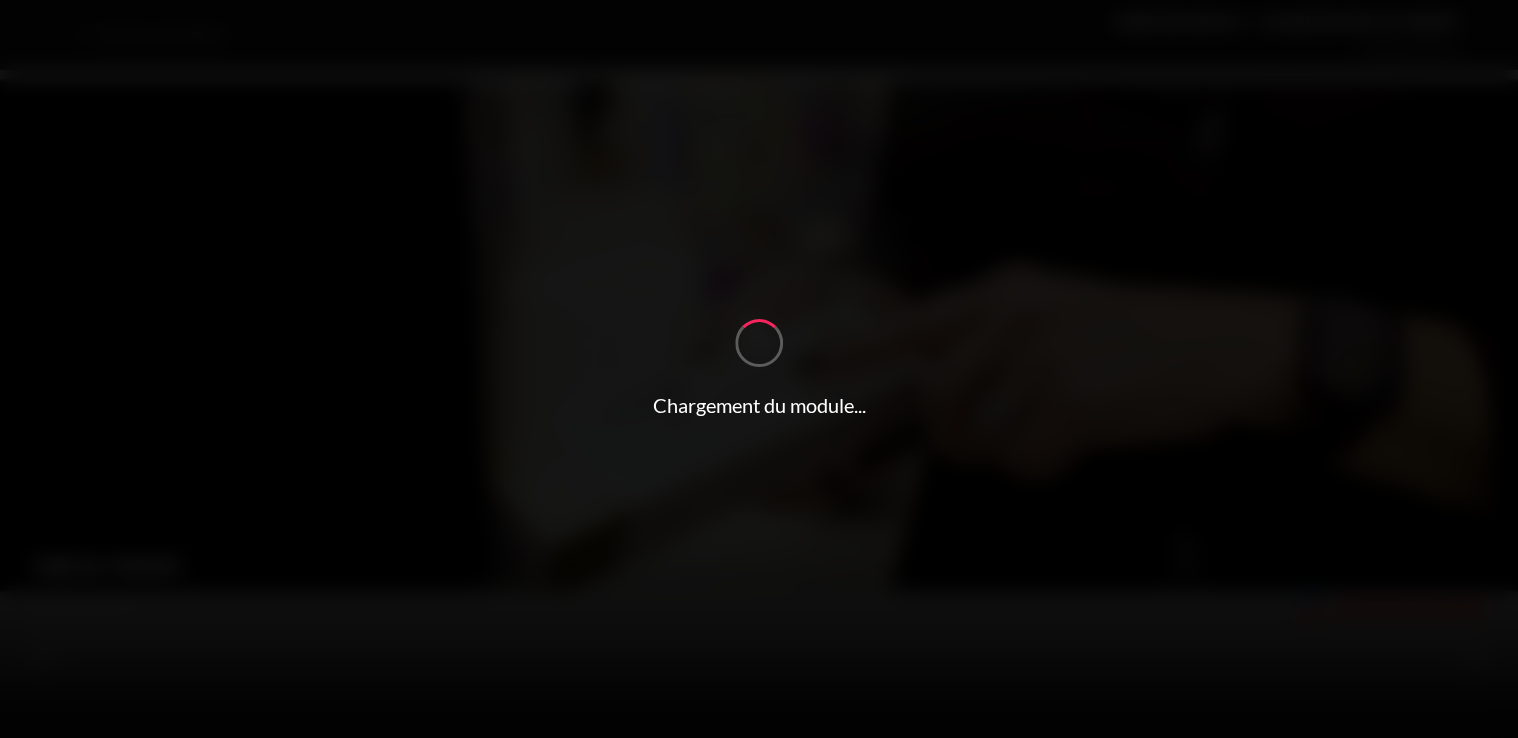 scroll, scrollTop: 0, scrollLeft: 0, axis: both 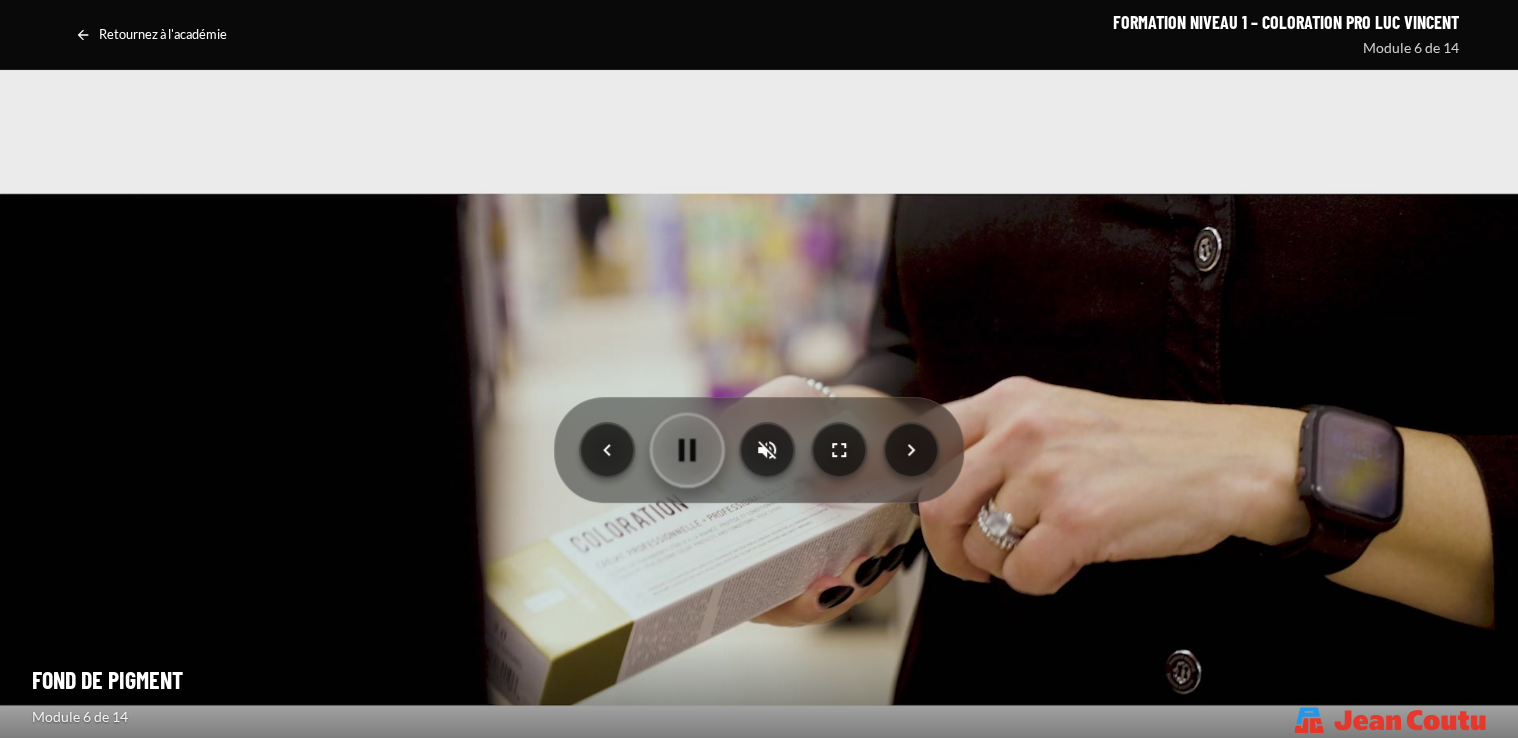 click 